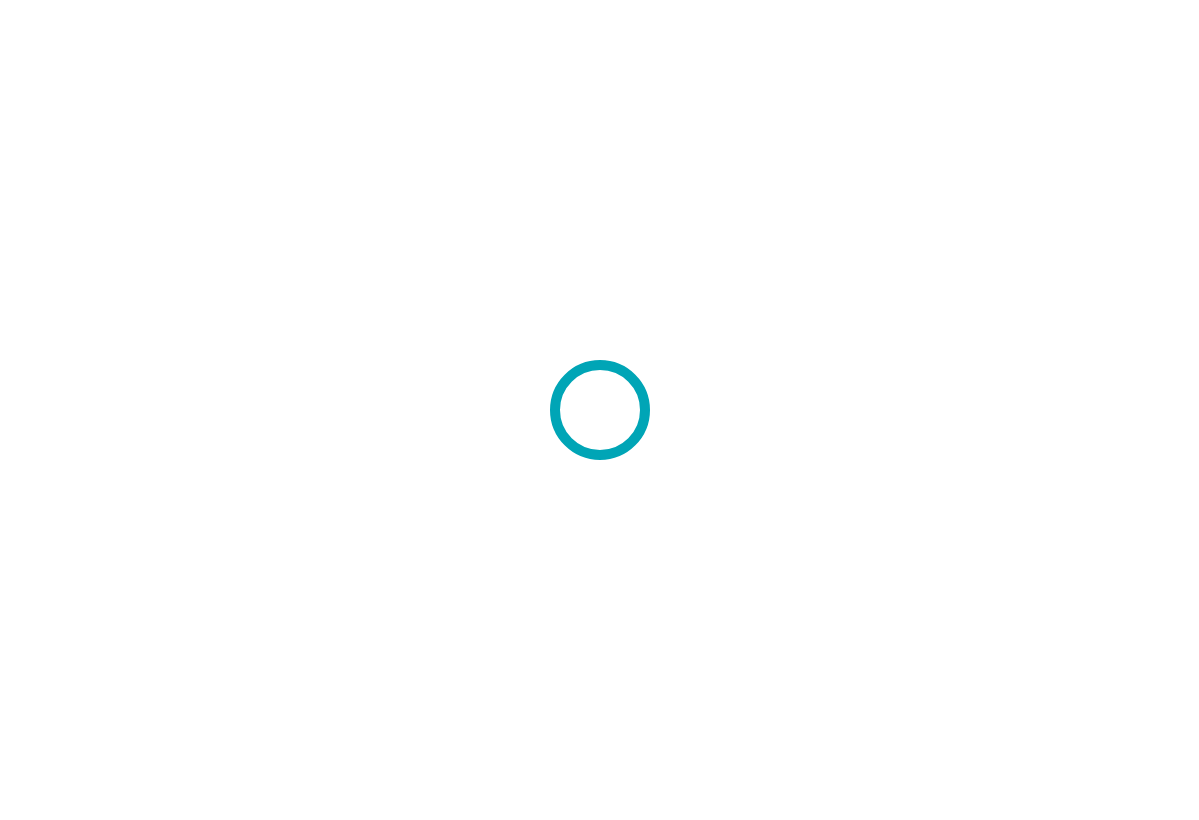 scroll, scrollTop: 0, scrollLeft: 0, axis: both 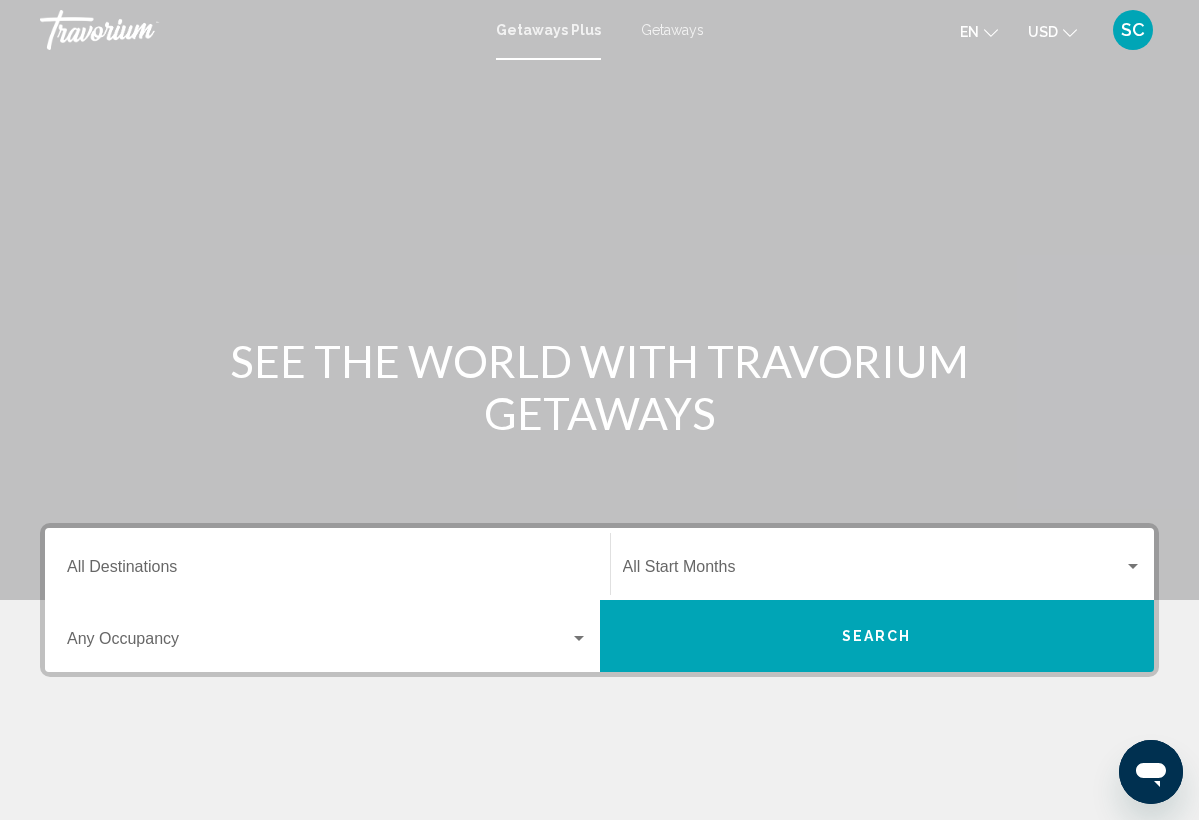 click on "Getaways" at bounding box center [672, 30] 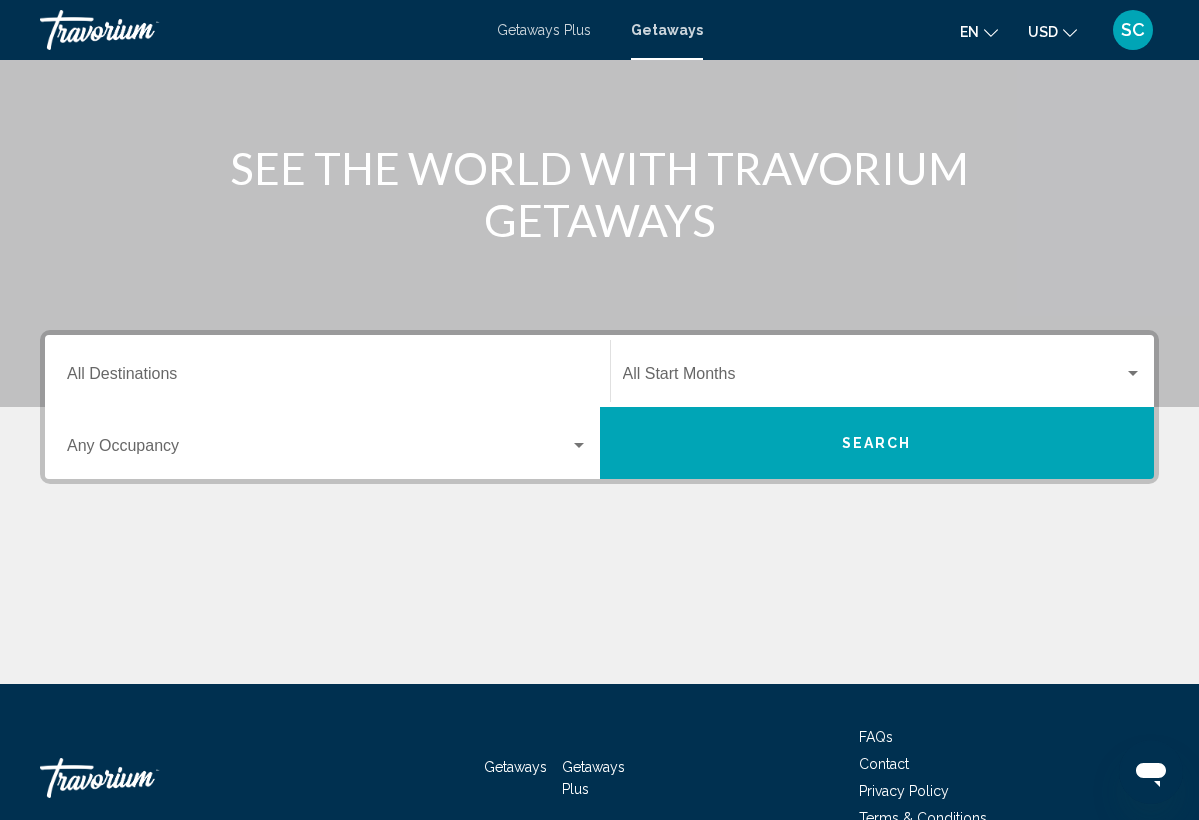 scroll, scrollTop: 194, scrollLeft: 0, axis: vertical 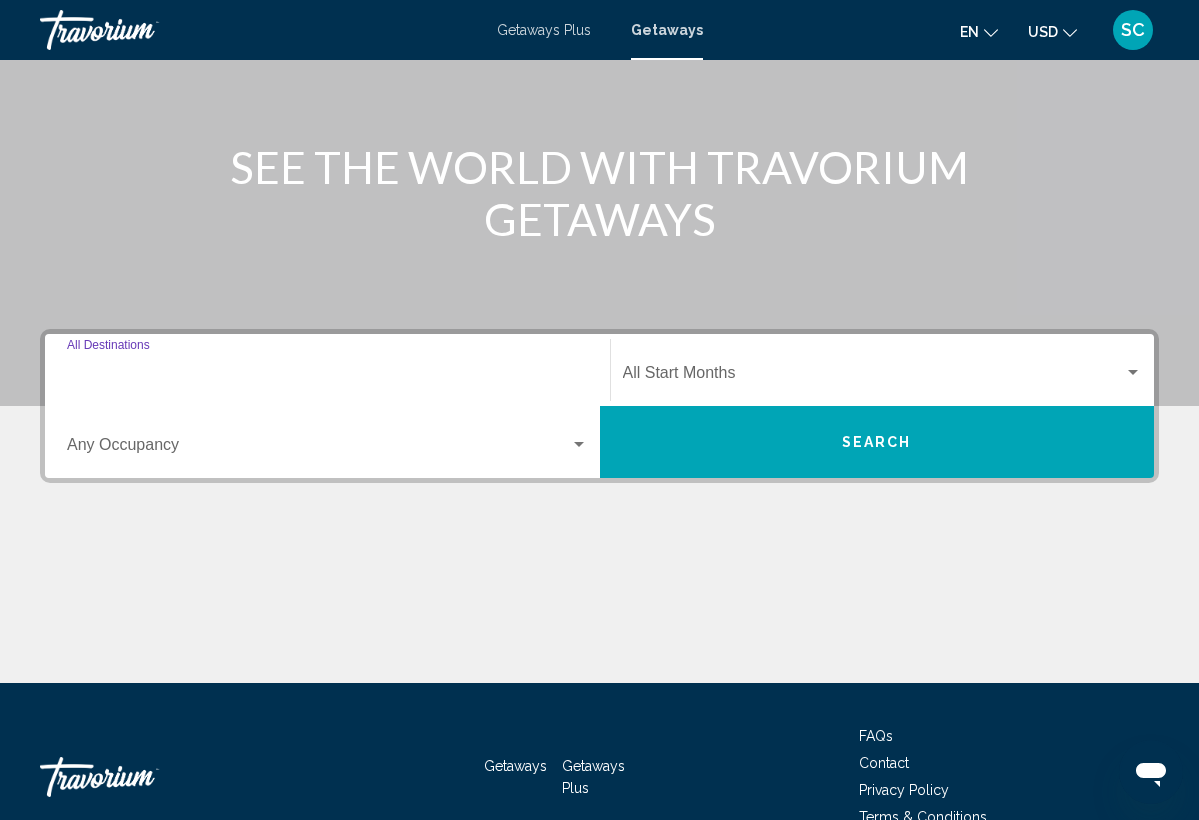 click on "Destination All Destinations" at bounding box center [327, 377] 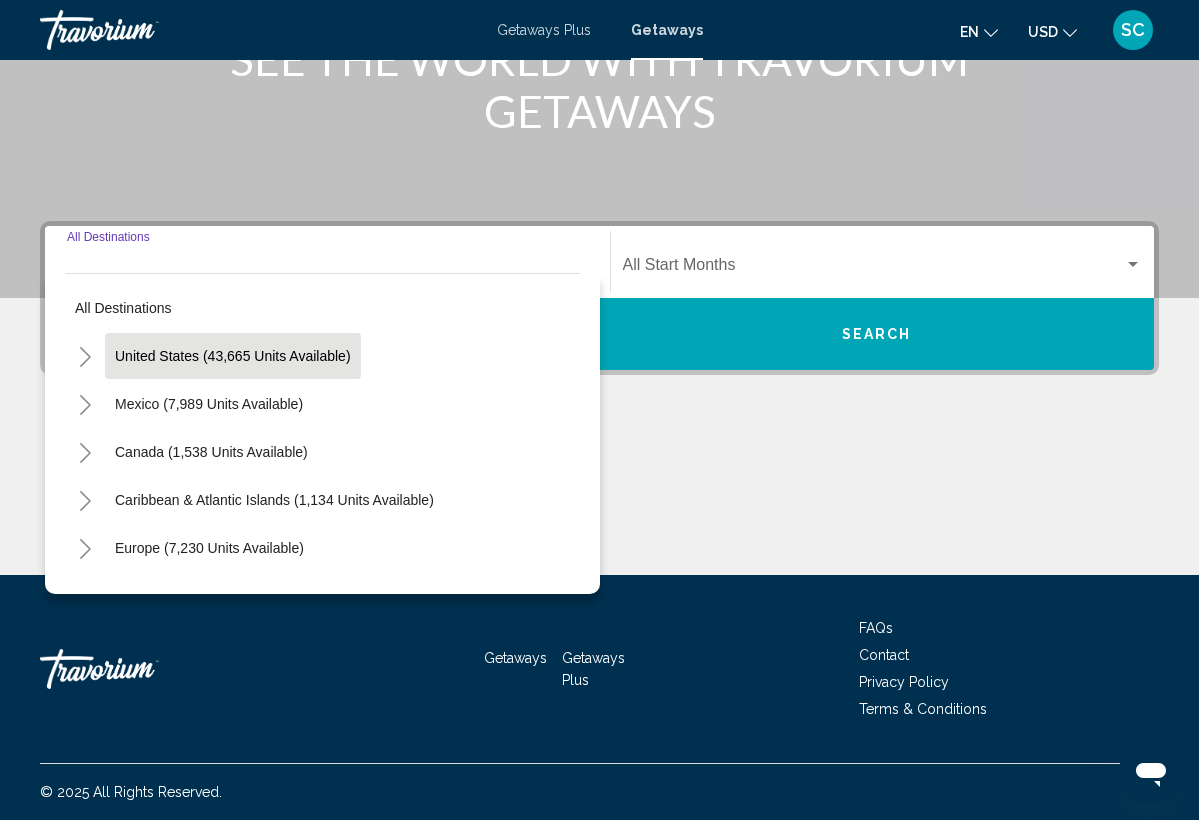click on "United States (43,665 units available)" at bounding box center (209, 404) 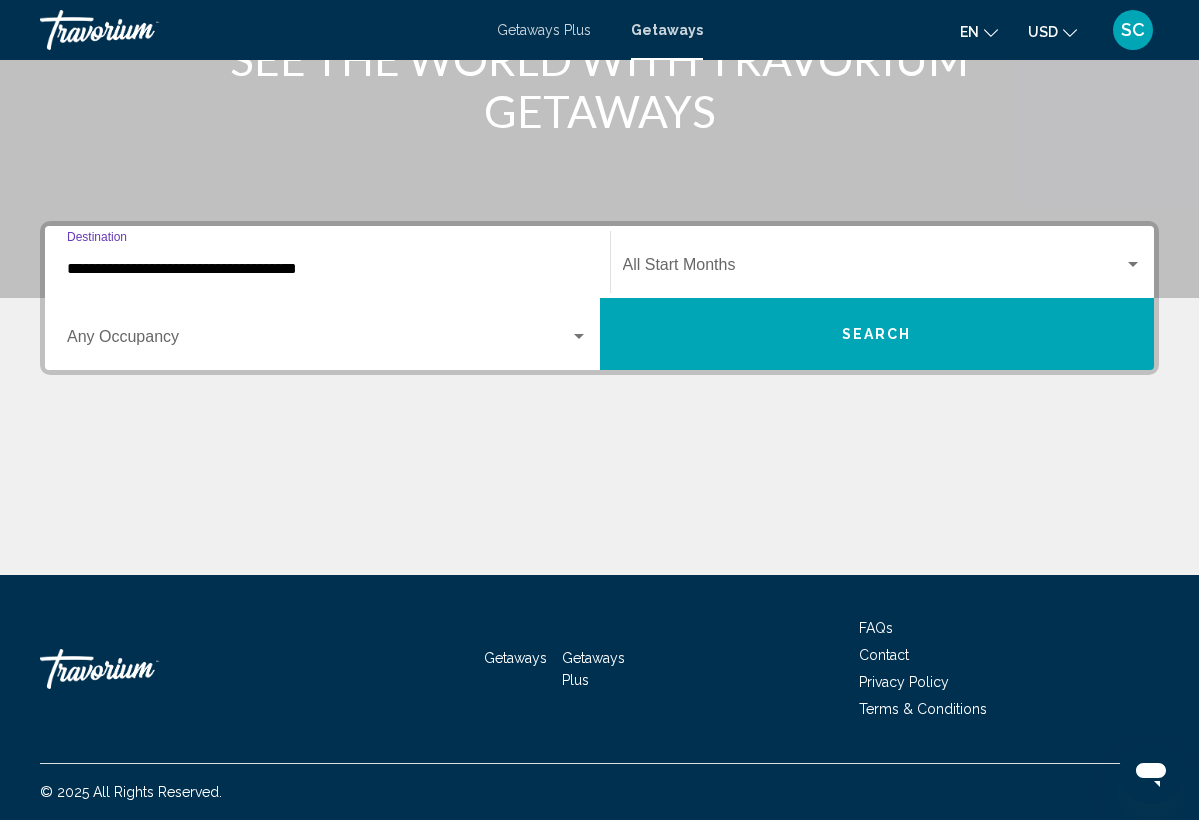 click on "**********" at bounding box center (327, 269) 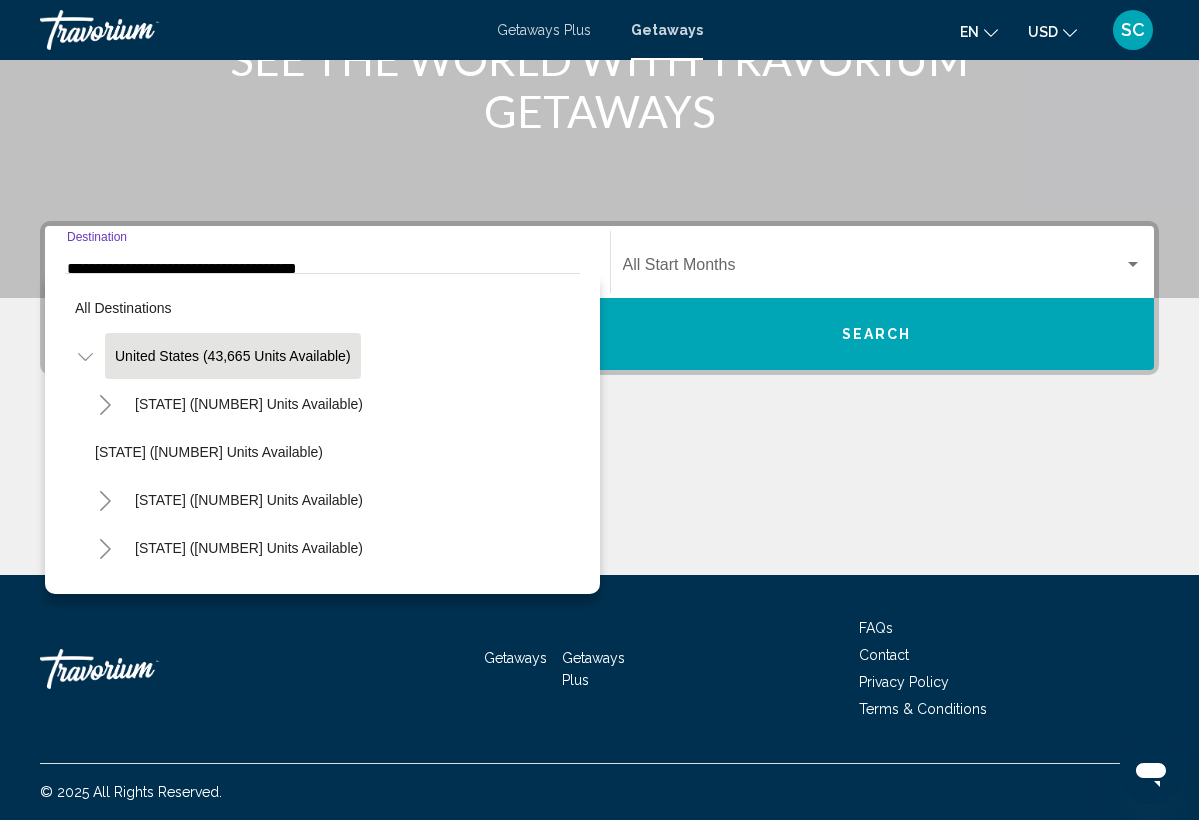 scroll, scrollTop: 248, scrollLeft: 0, axis: vertical 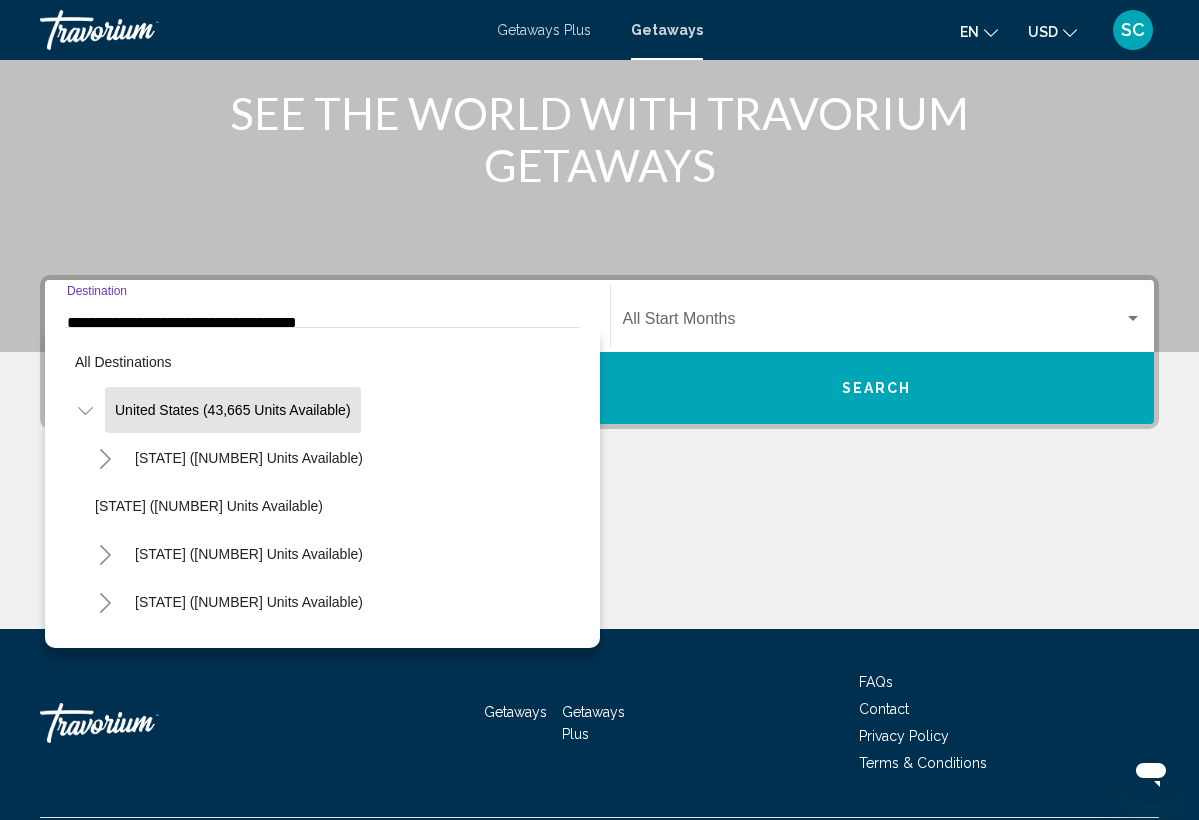 click on "**********" at bounding box center [327, 316] 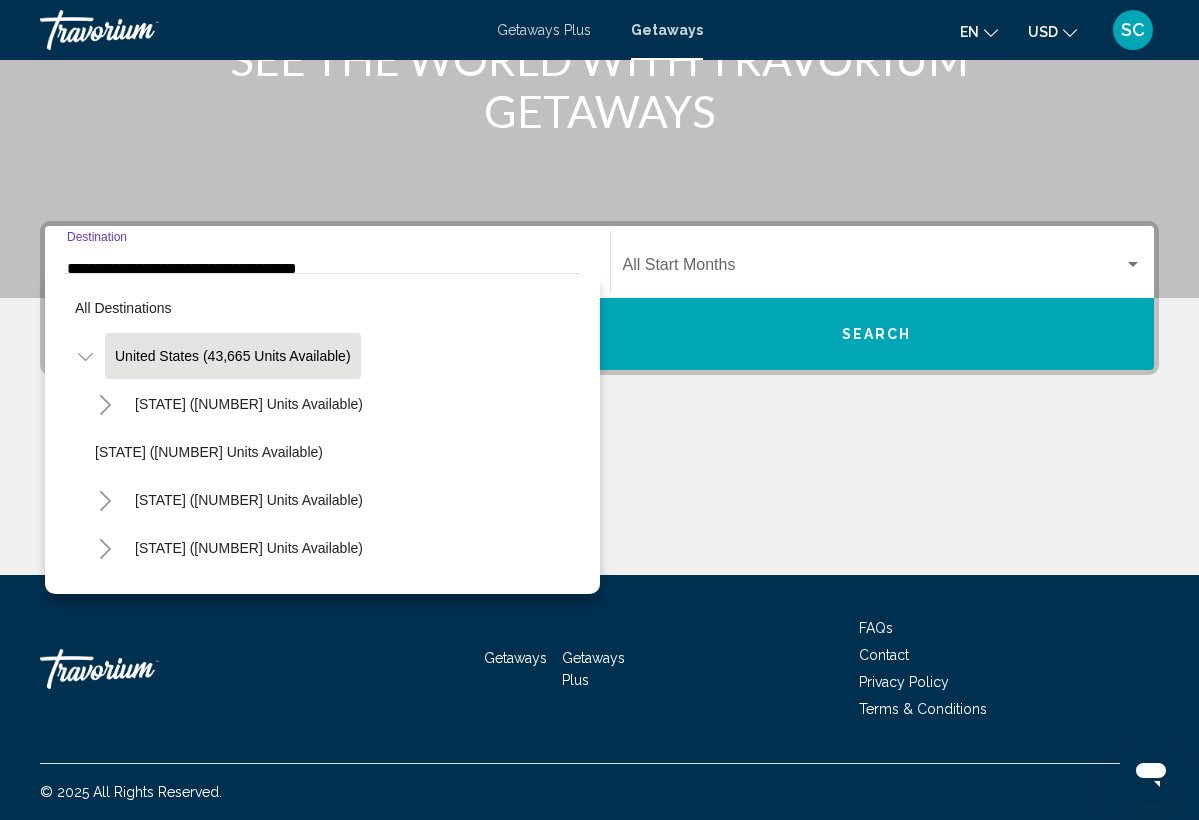 click on "**********" at bounding box center (327, 262) 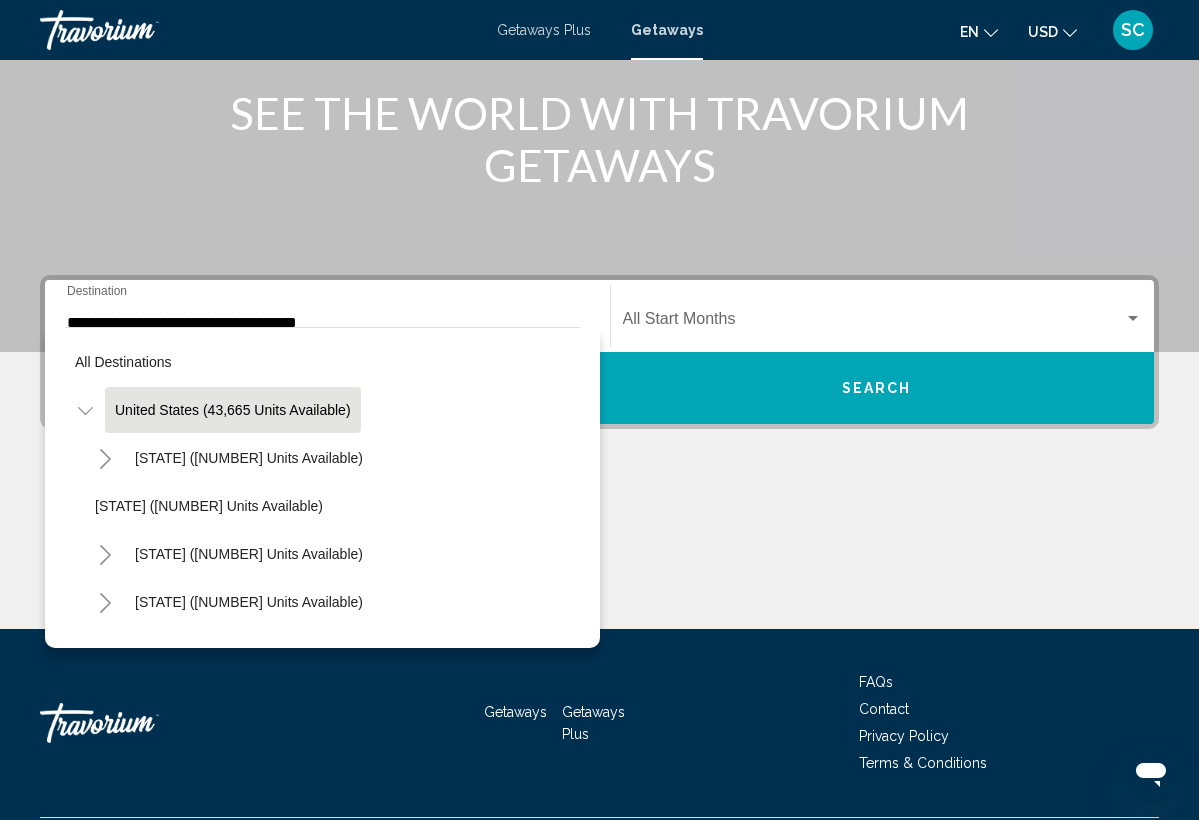 click at bounding box center (599, 554) 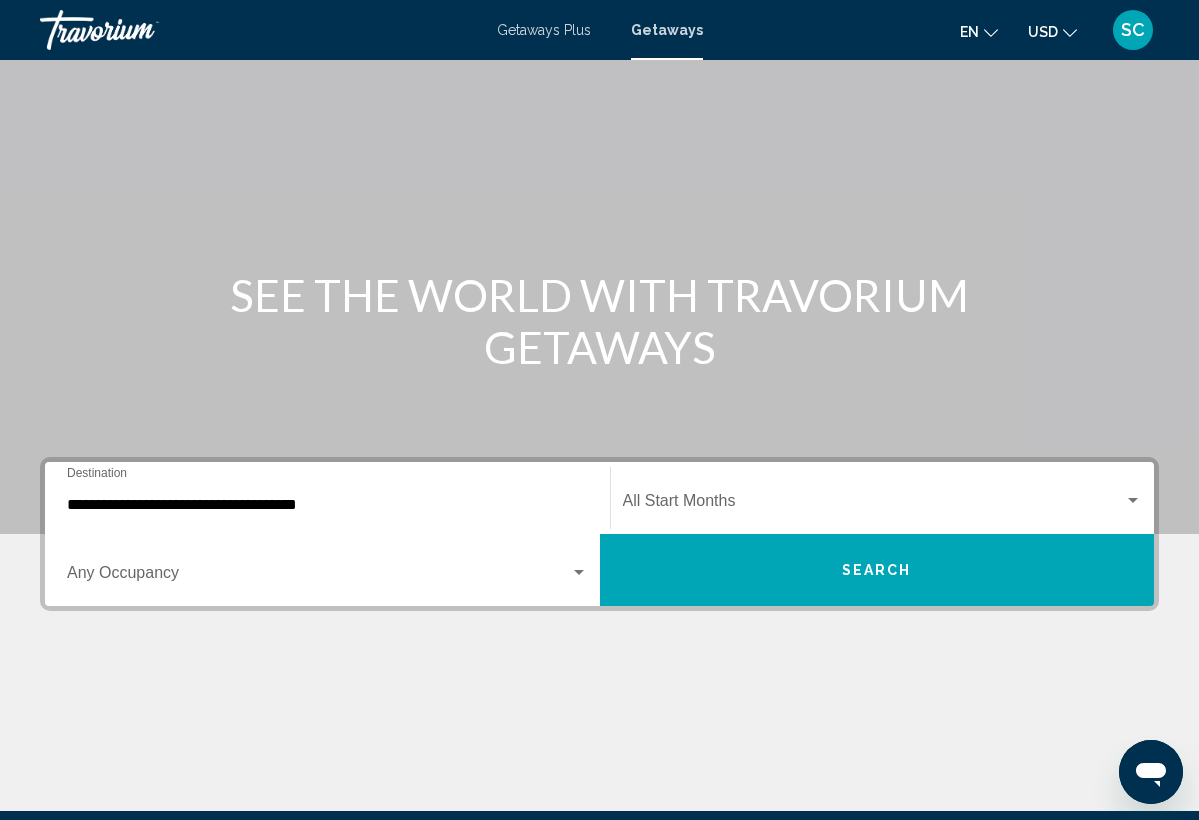scroll, scrollTop: 65, scrollLeft: 0, axis: vertical 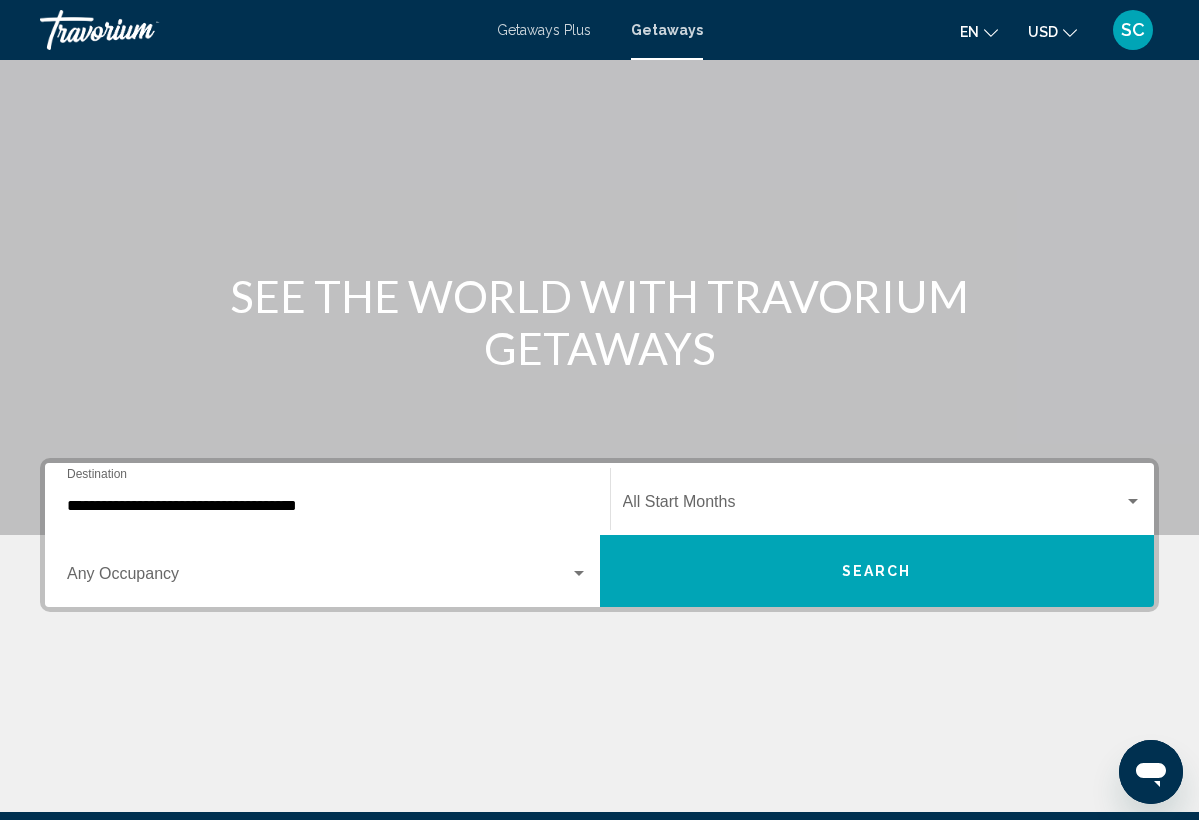 click on "**********" at bounding box center (327, 506) 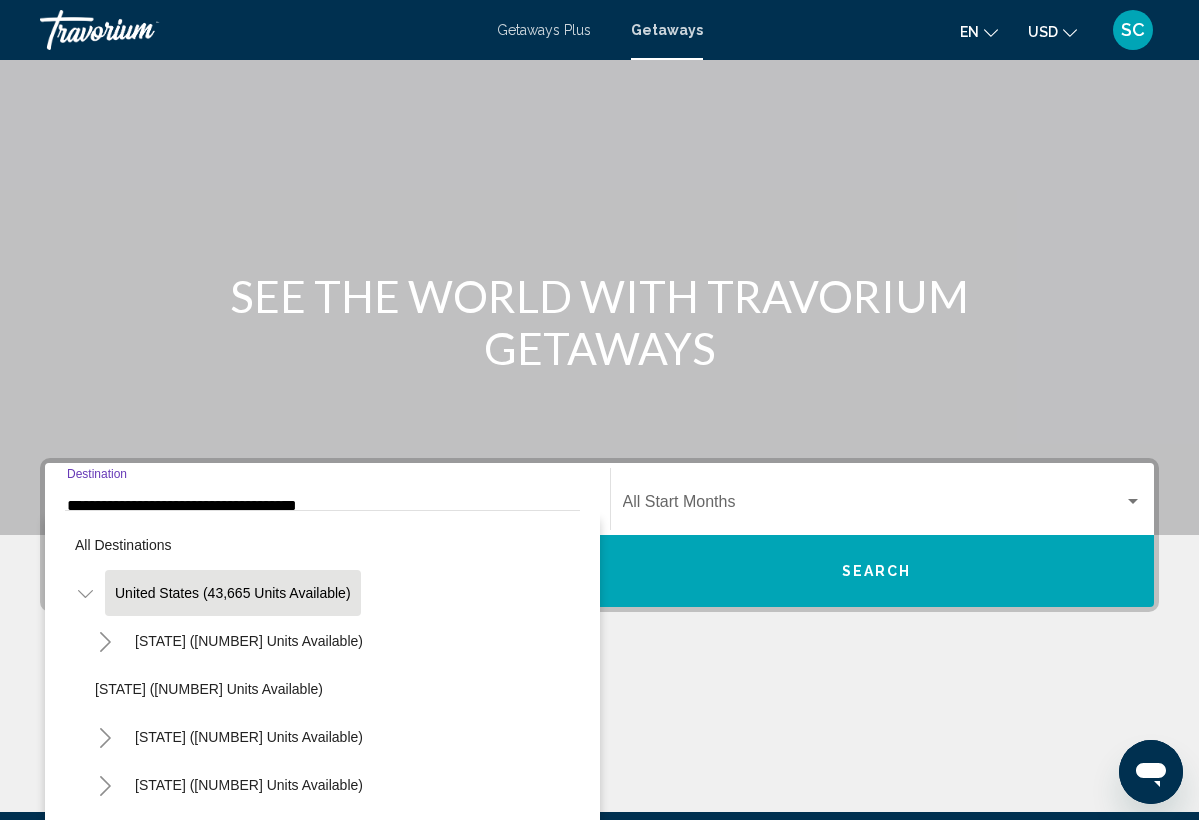 scroll, scrollTop: 248, scrollLeft: 0, axis: vertical 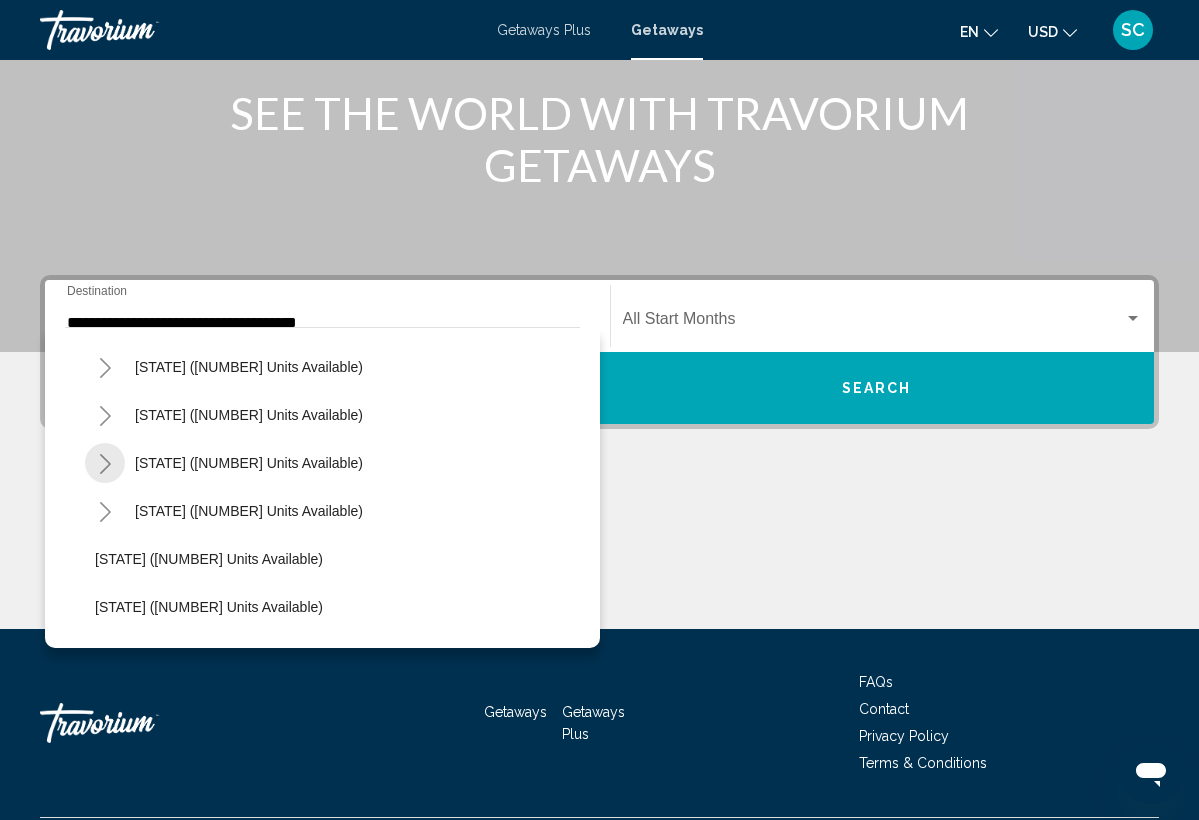 click 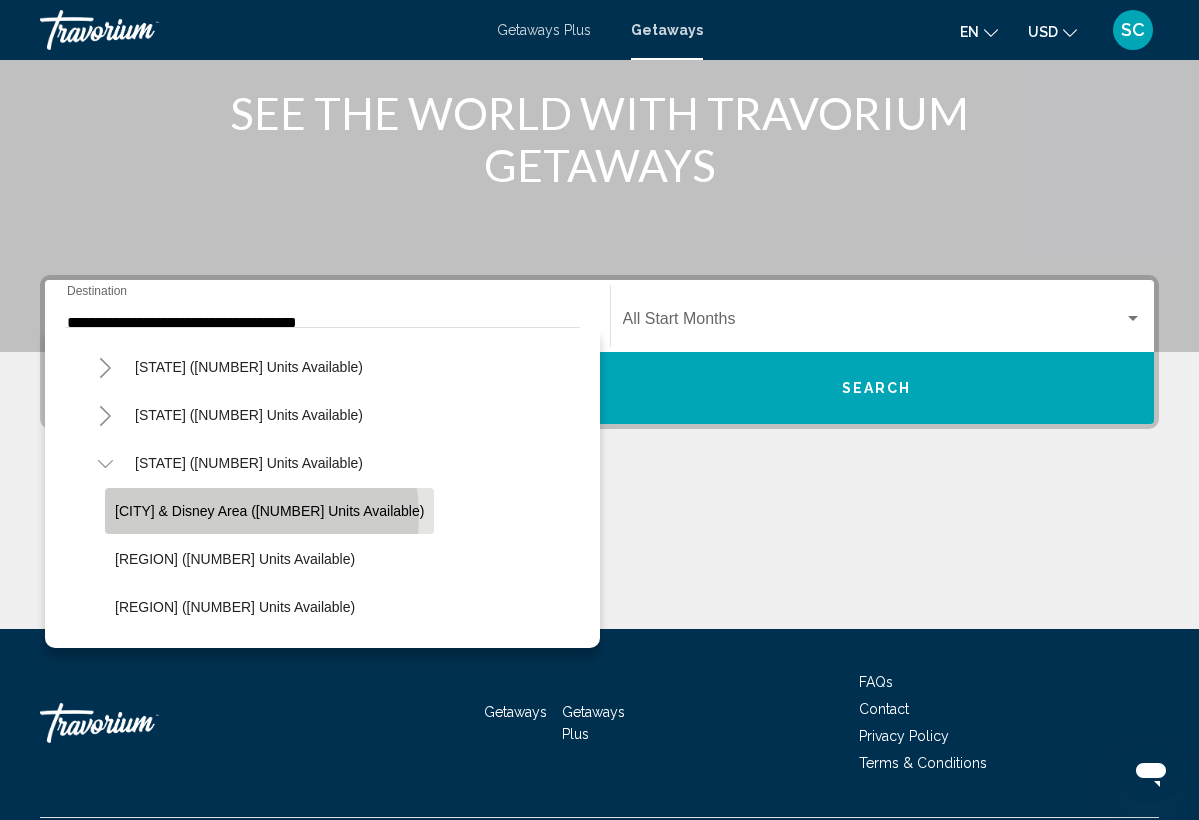 click on "Orlando & Disney Area (16,877 units available)" 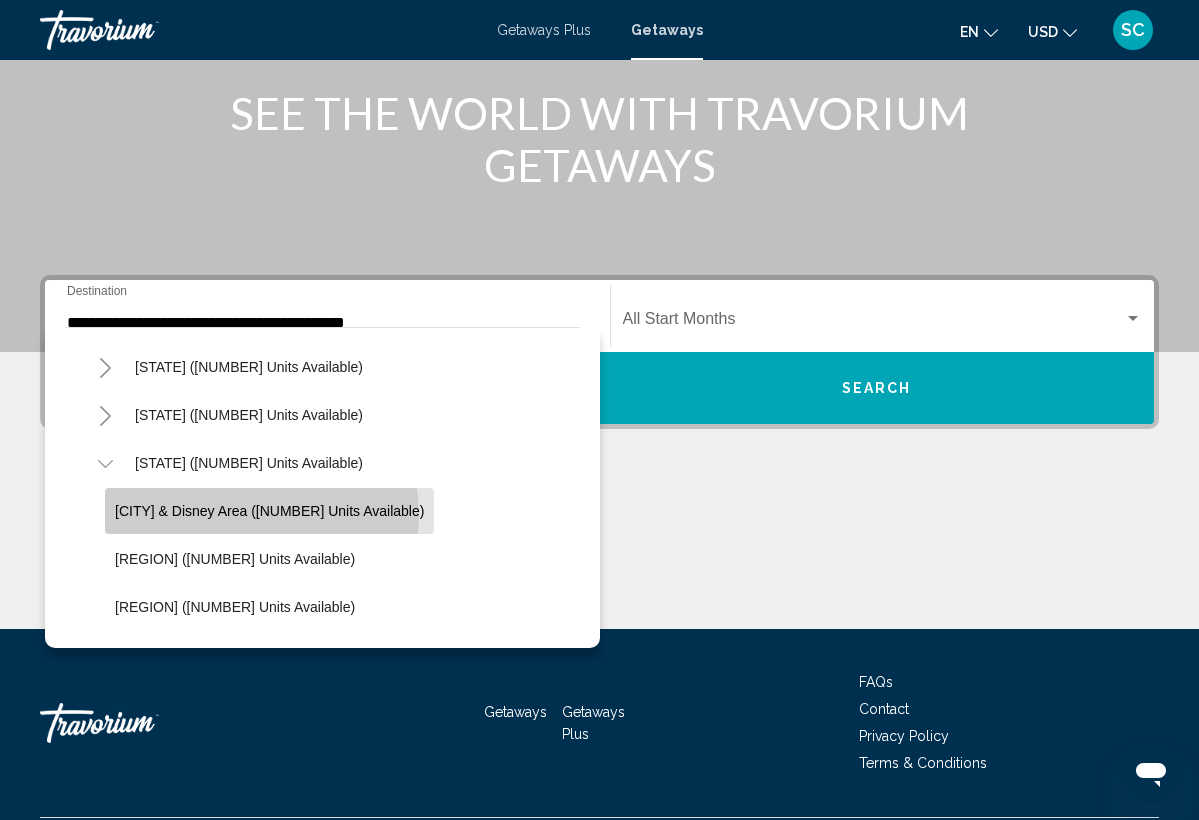 scroll, scrollTop: 302, scrollLeft: 0, axis: vertical 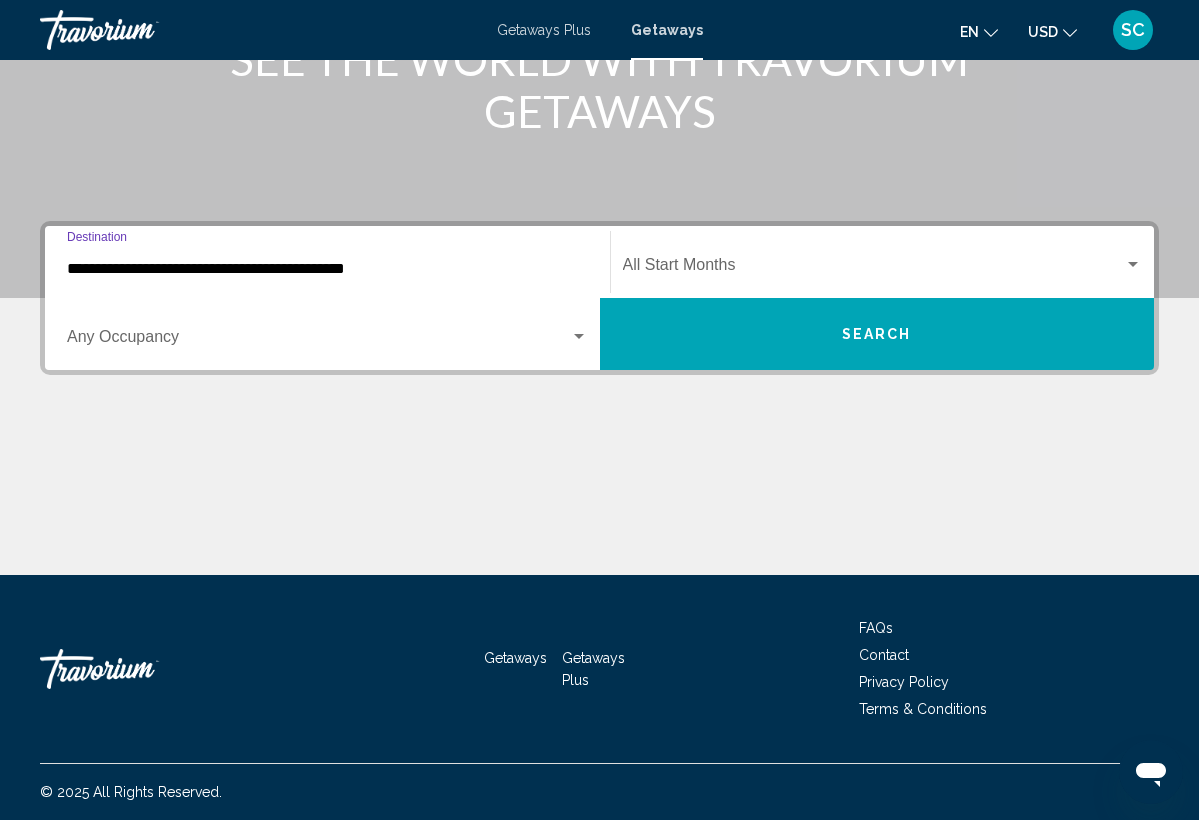 click on "Start Month All Start Months" 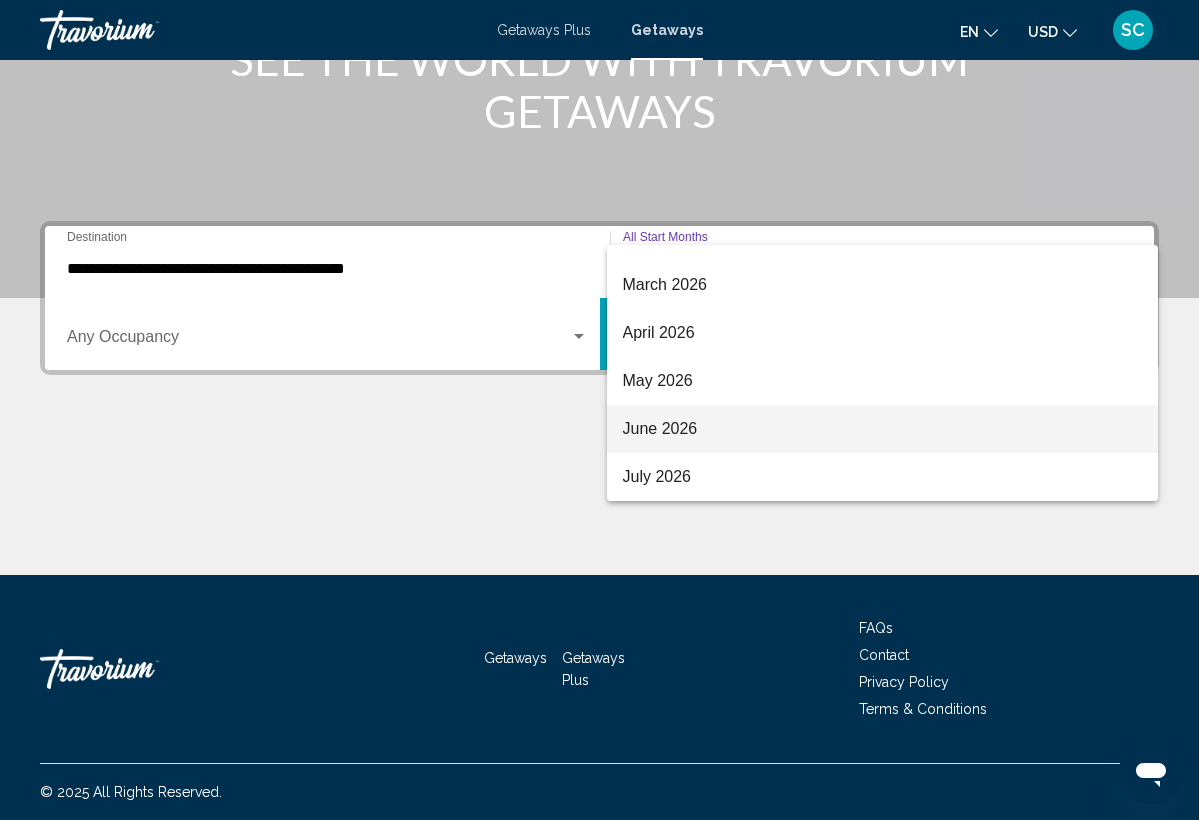 scroll, scrollTop: 416, scrollLeft: 0, axis: vertical 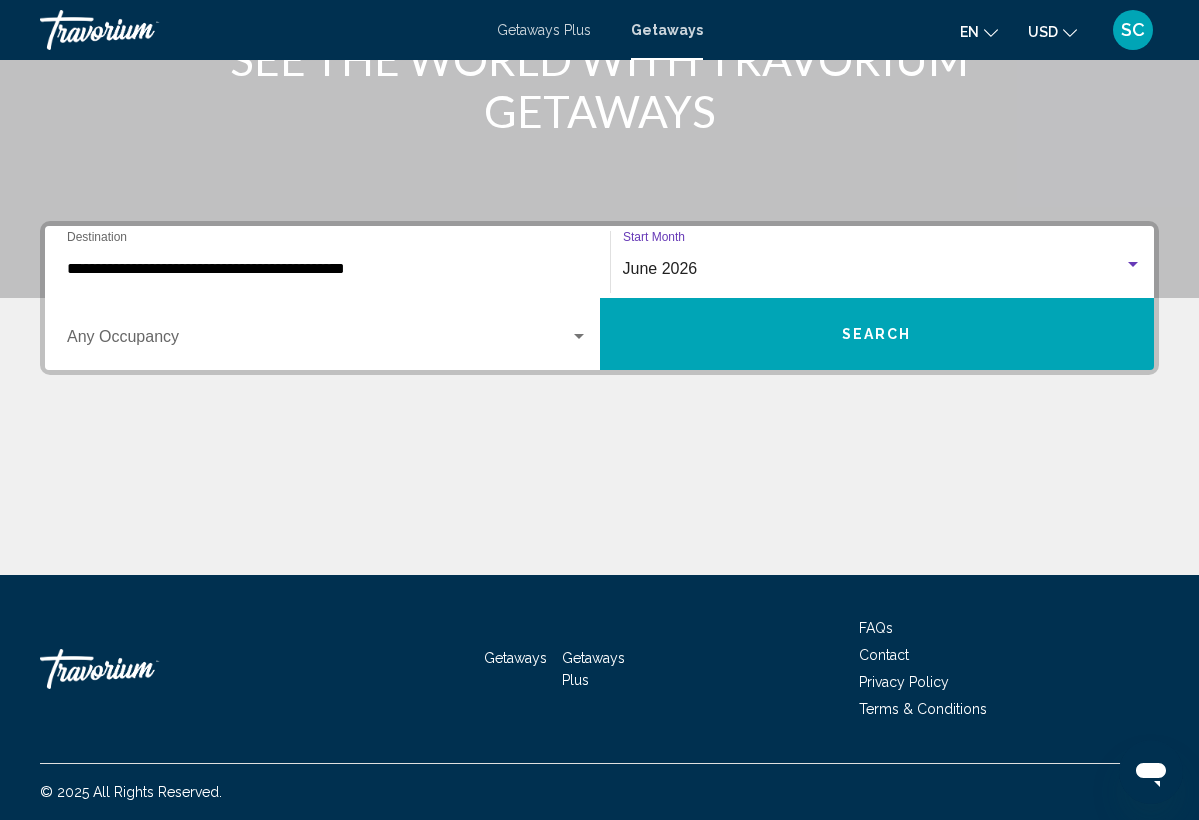 click on "Search" at bounding box center [877, 334] 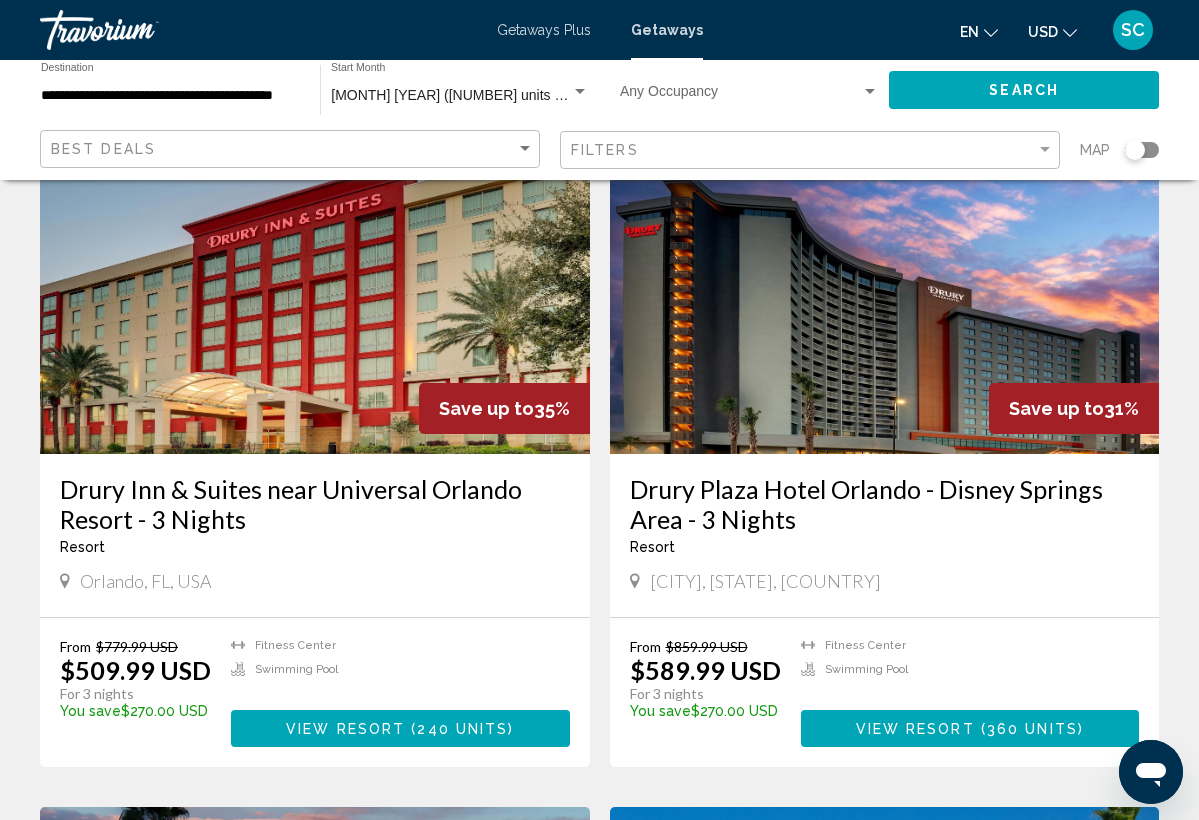 scroll, scrollTop: 132, scrollLeft: 0, axis: vertical 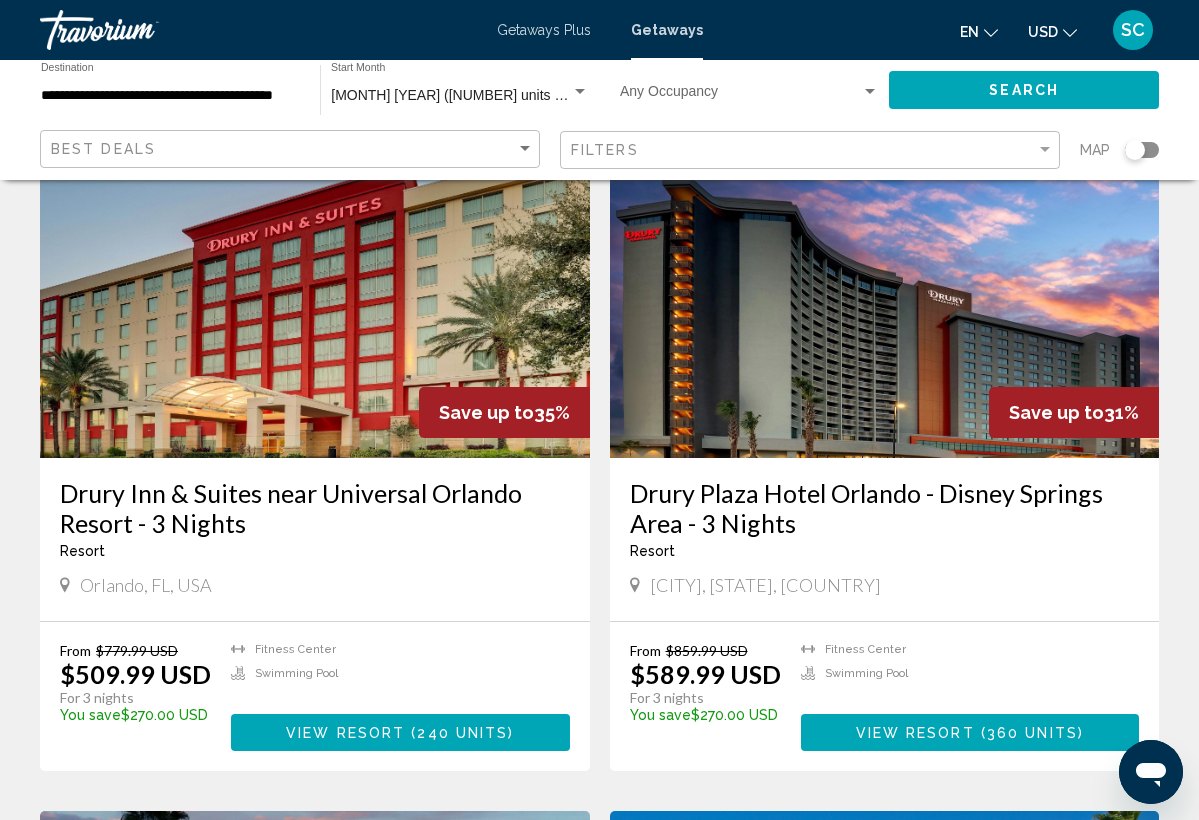 click on "View Resort" at bounding box center [345, 733] 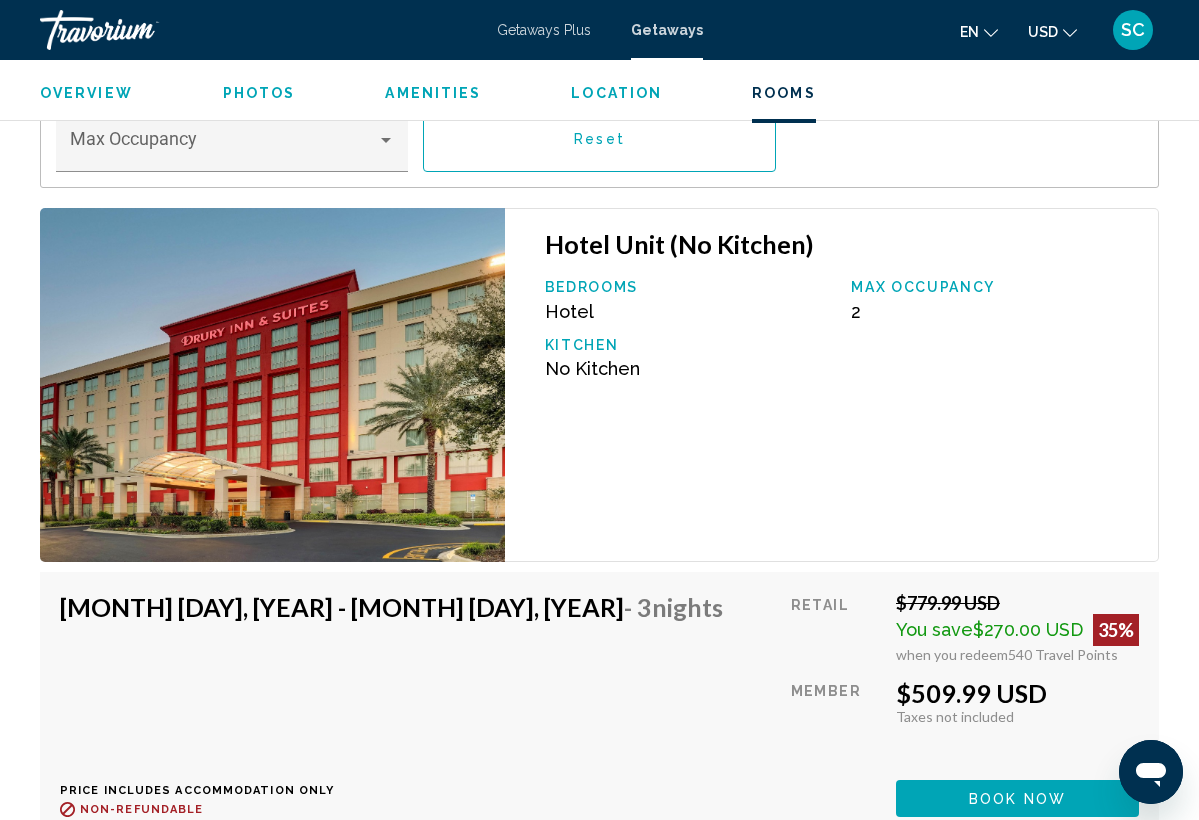 scroll, scrollTop: 2971, scrollLeft: 0, axis: vertical 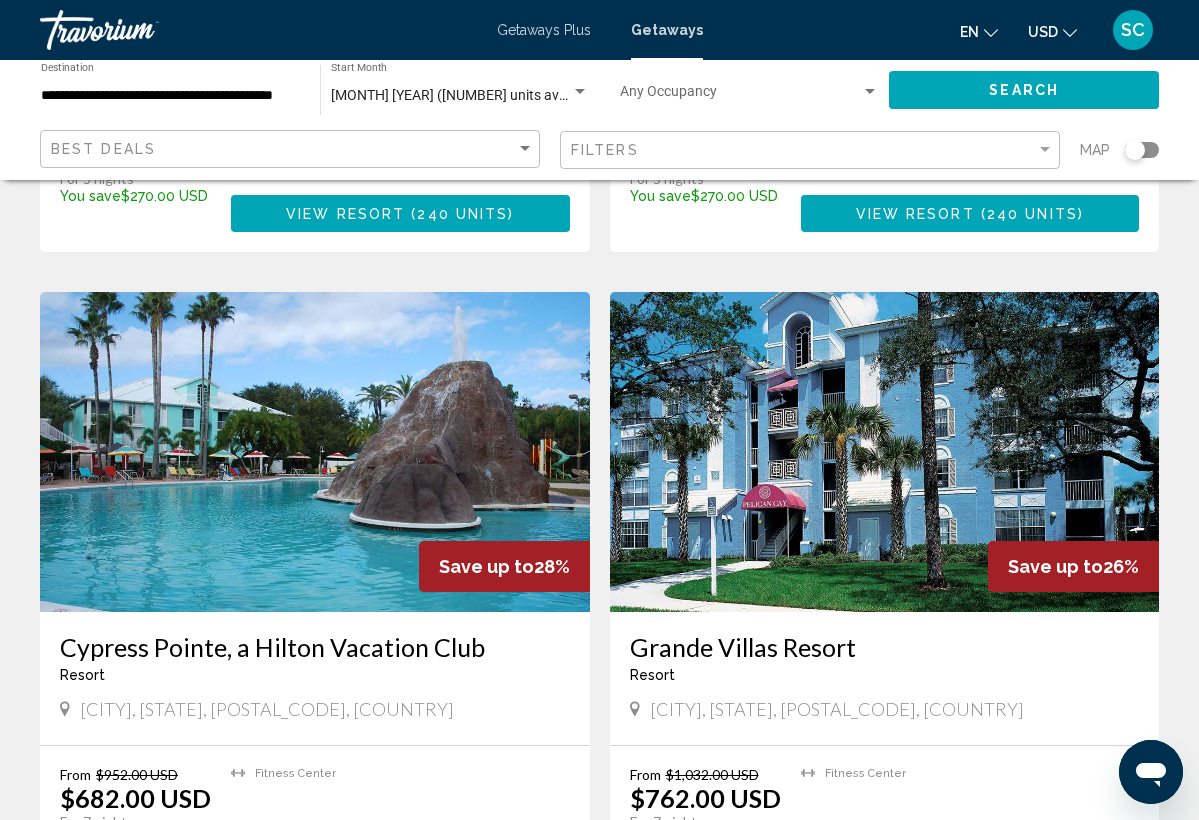 click at bounding box center [315, 452] 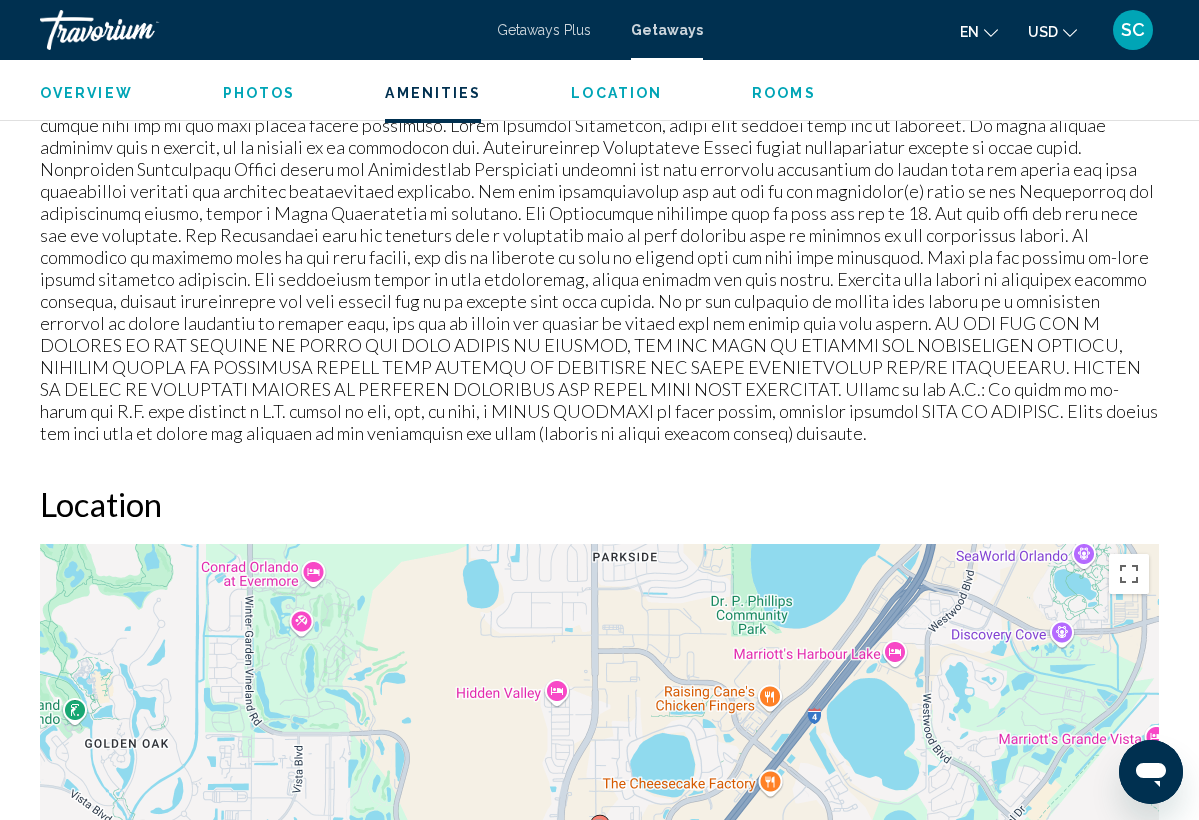 scroll, scrollTop: 2343, scrollLeft: 0, axis: vertical 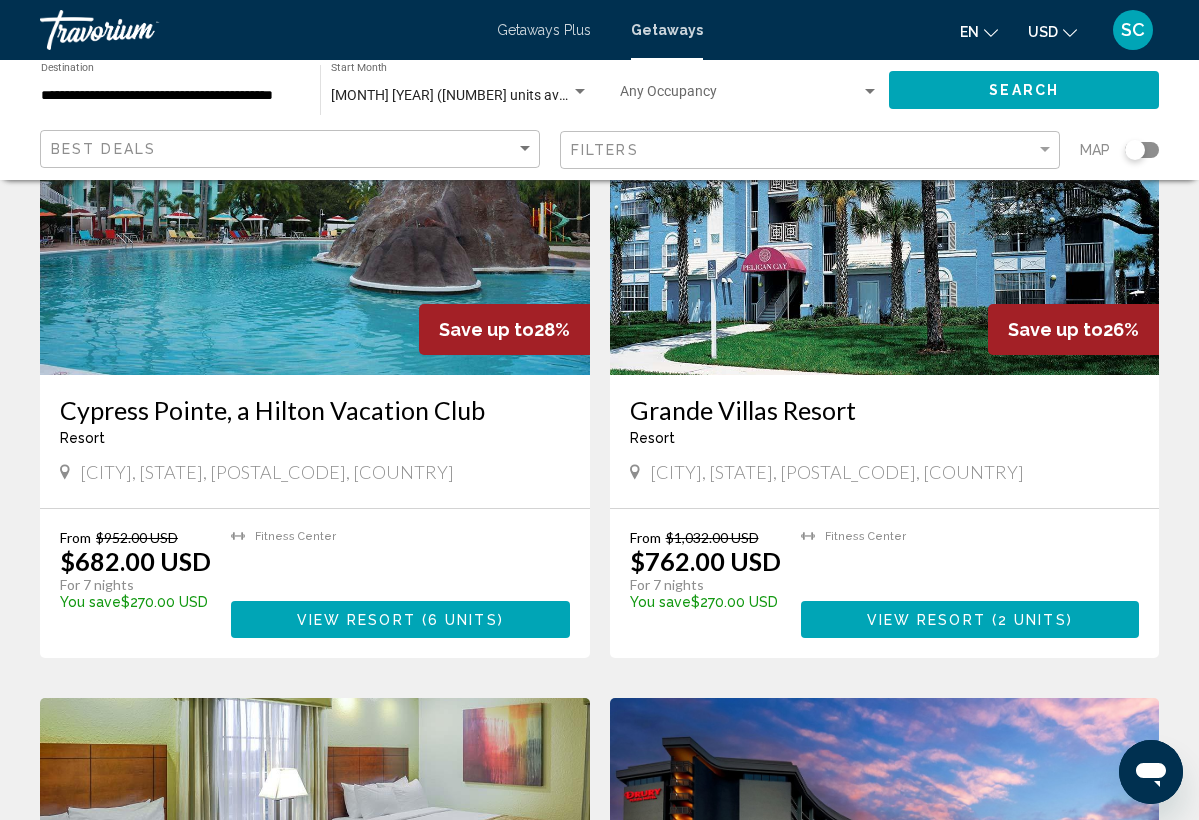 click on "( 6 units )" at bounding box center [460, 620] 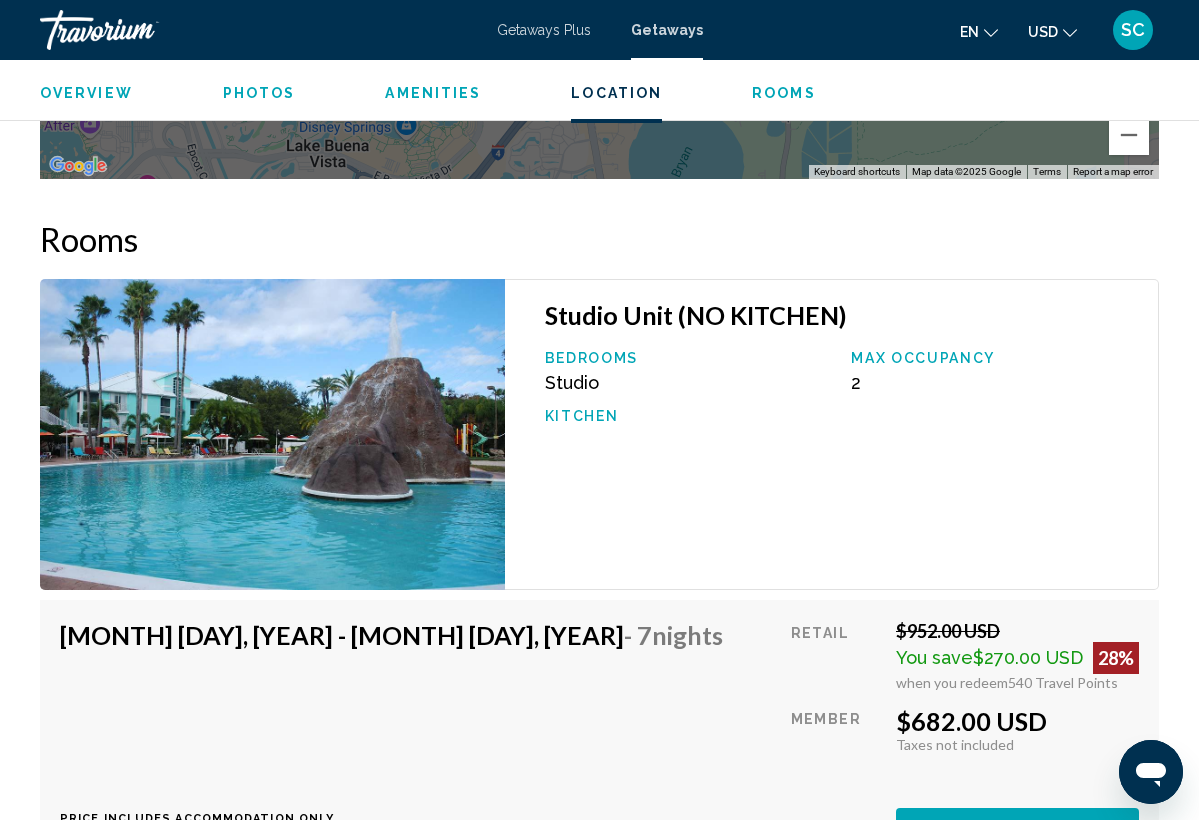 scroll, scrollTop: 3315, scrollLeft: 0, axis: vertical 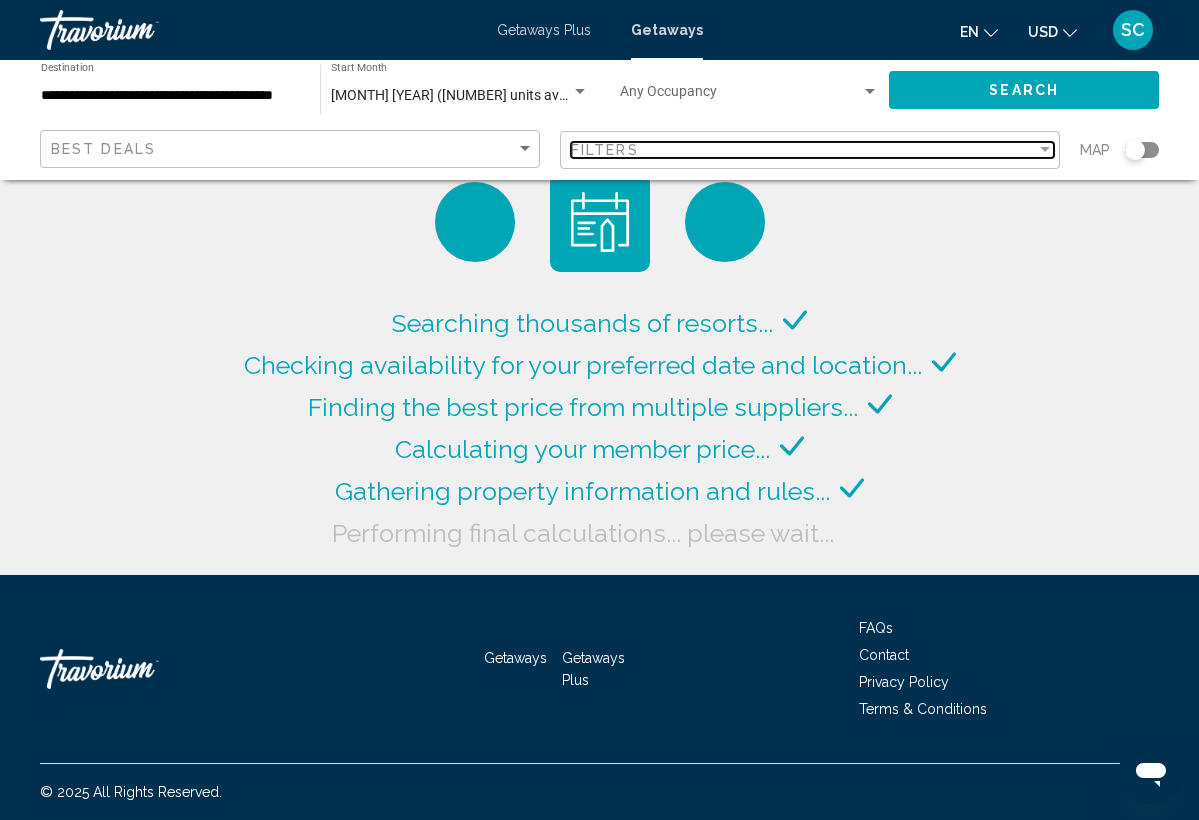 click at bounding box center (1045, 150) 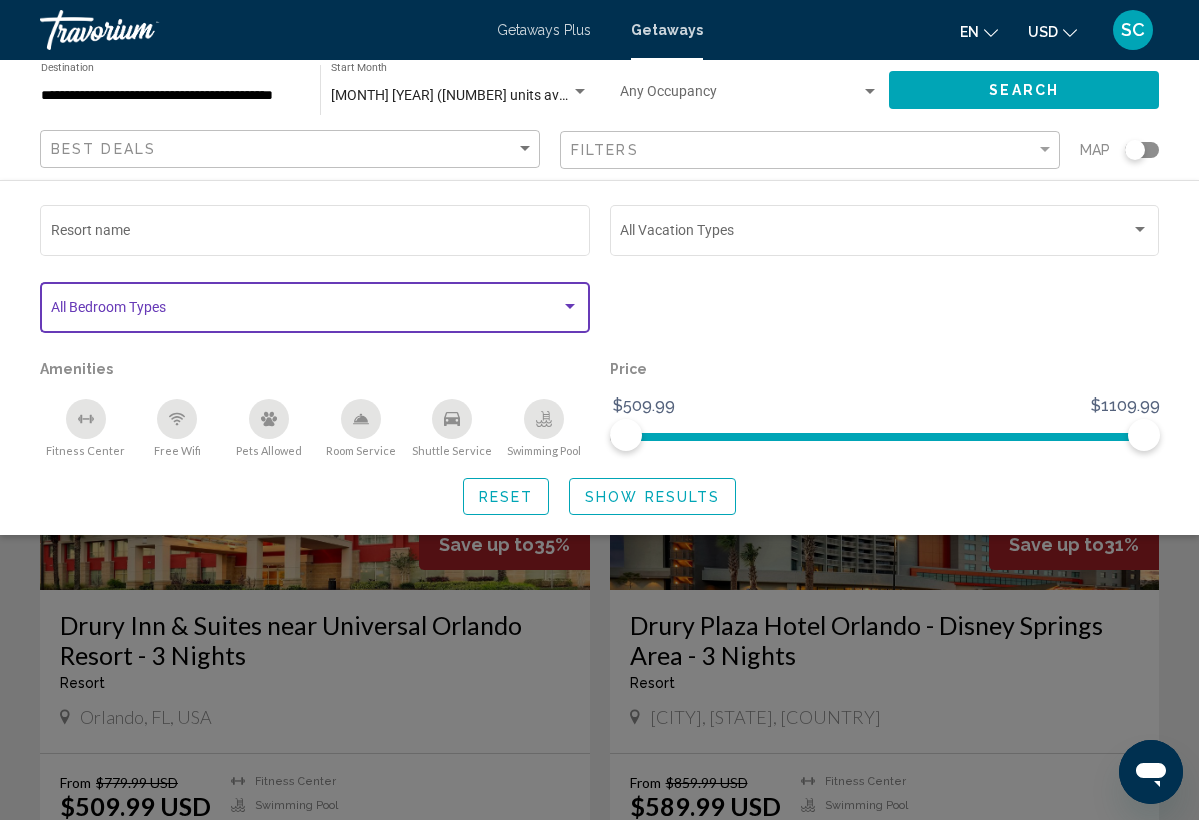 click at bounding box center [306, 311] 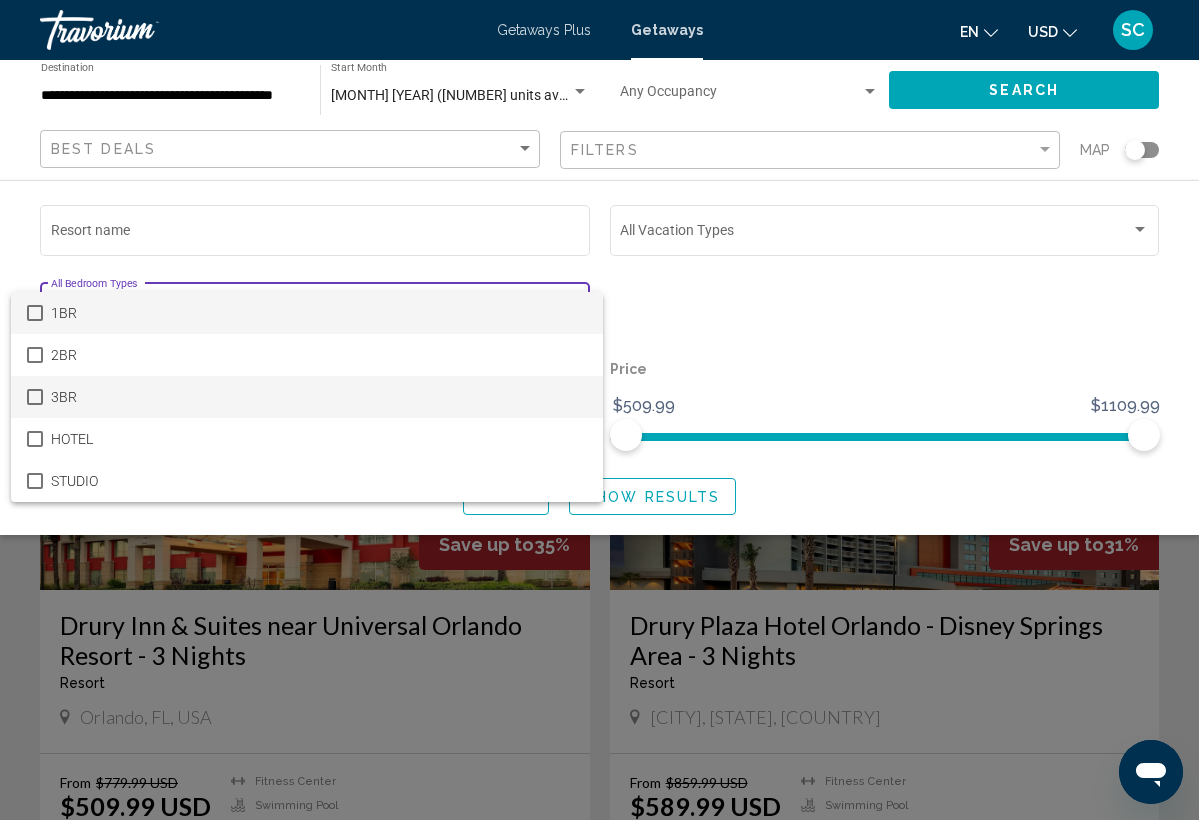 click at bounding box center [35, 397] 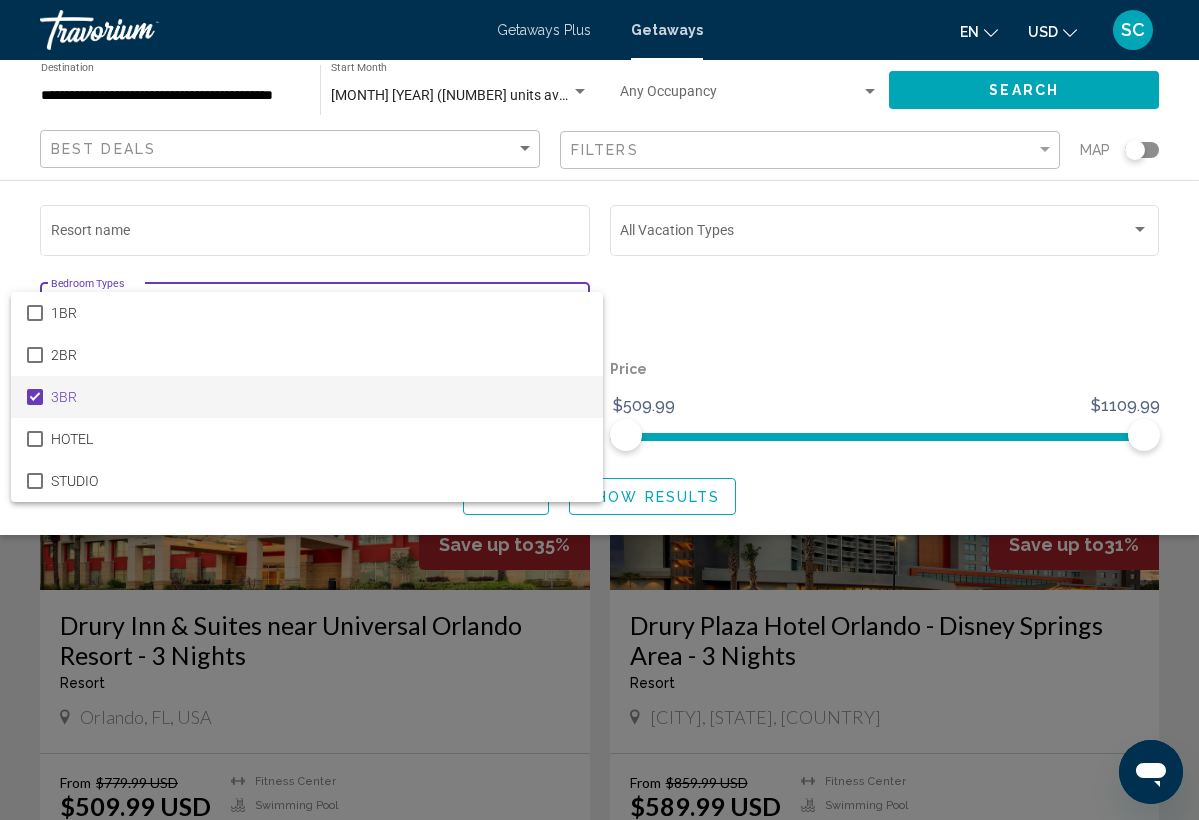 click at bounding box center (599, 410) 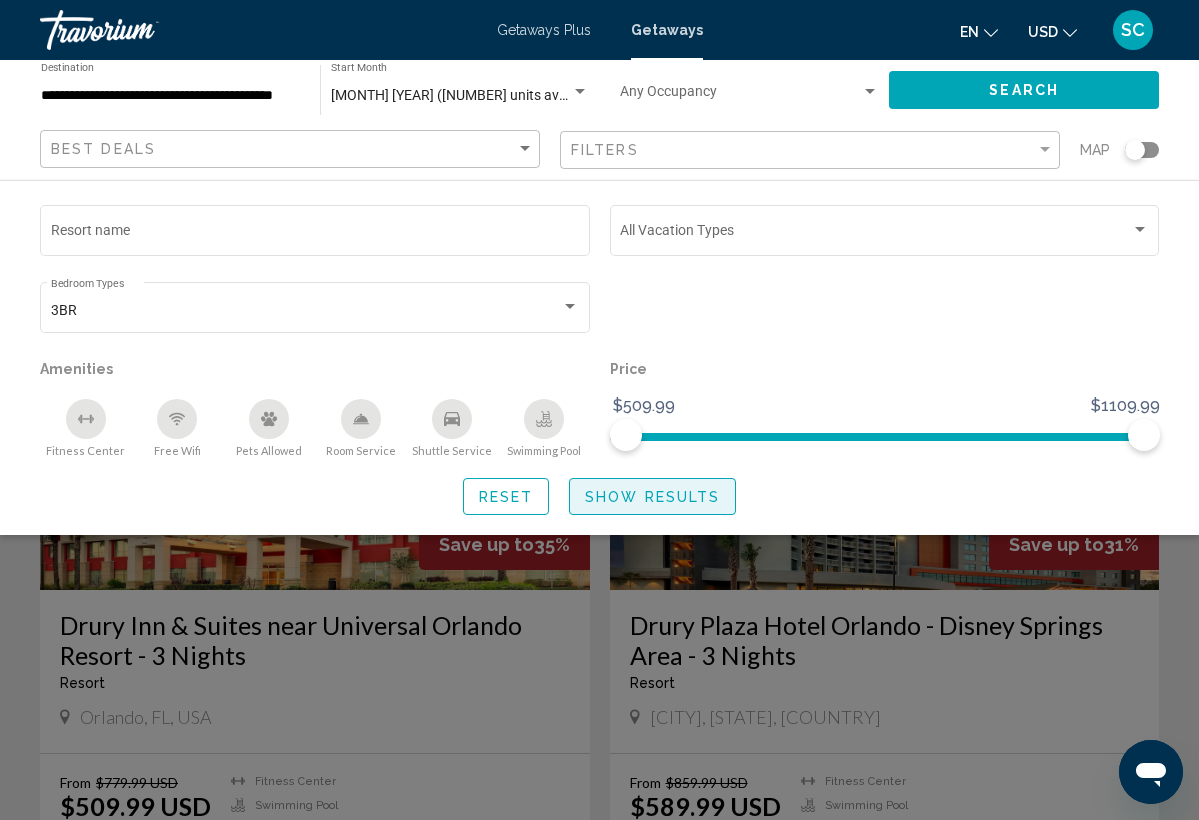 click on "Show Results" 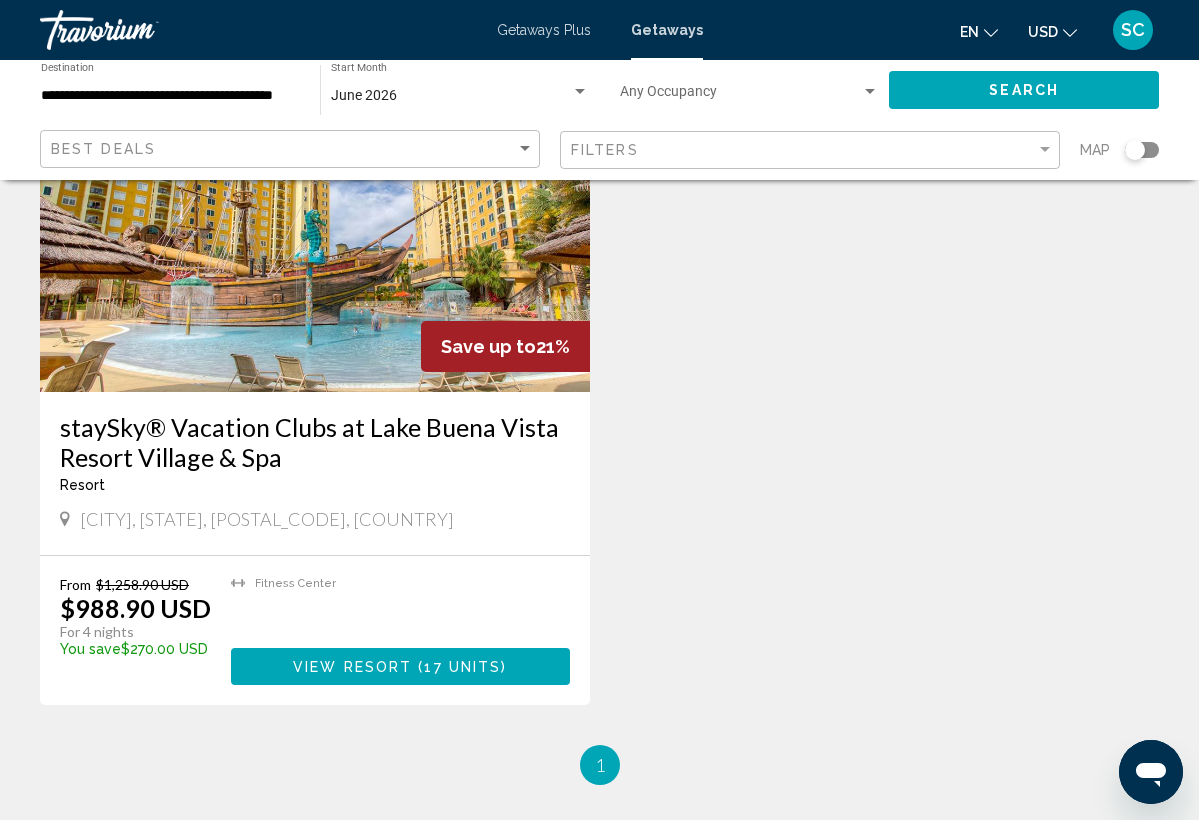 scroll, scrollTop: 212, scrollLeft: 0, axis: vertical 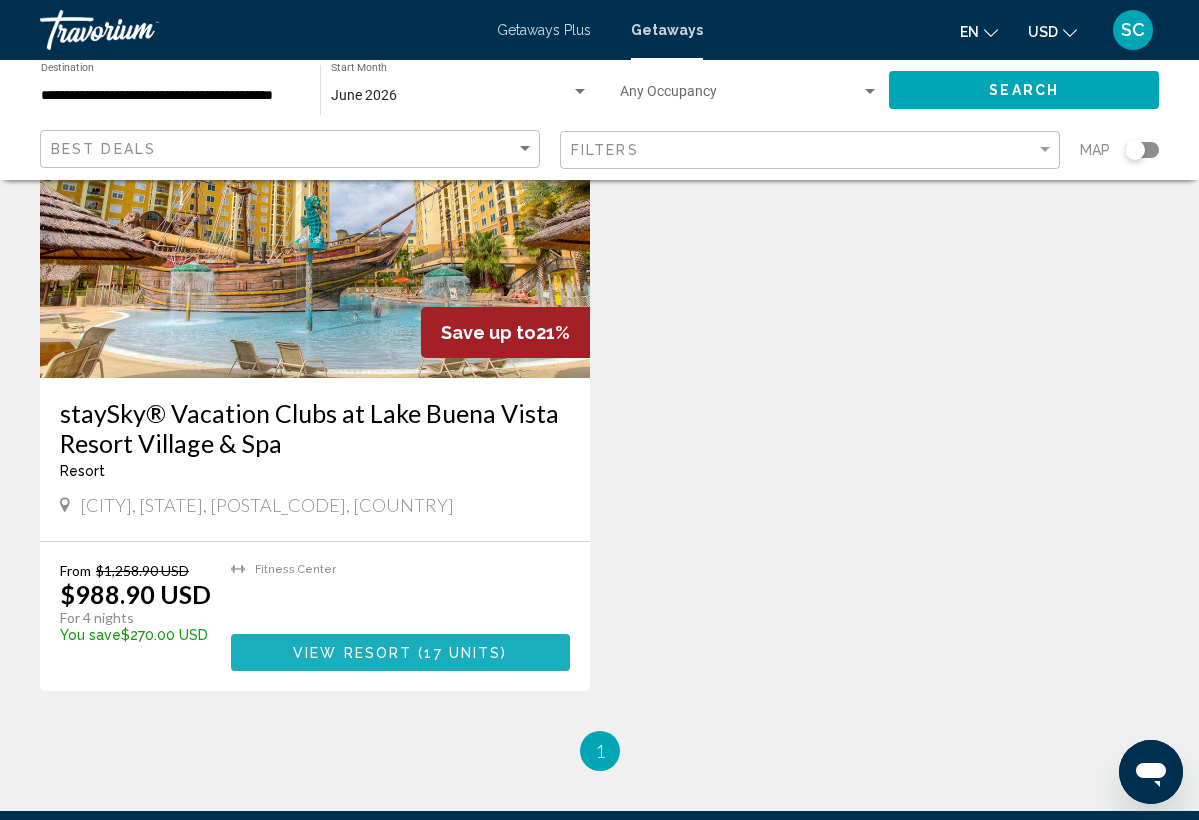 click on "17 units" at bounding box center [462, 653] 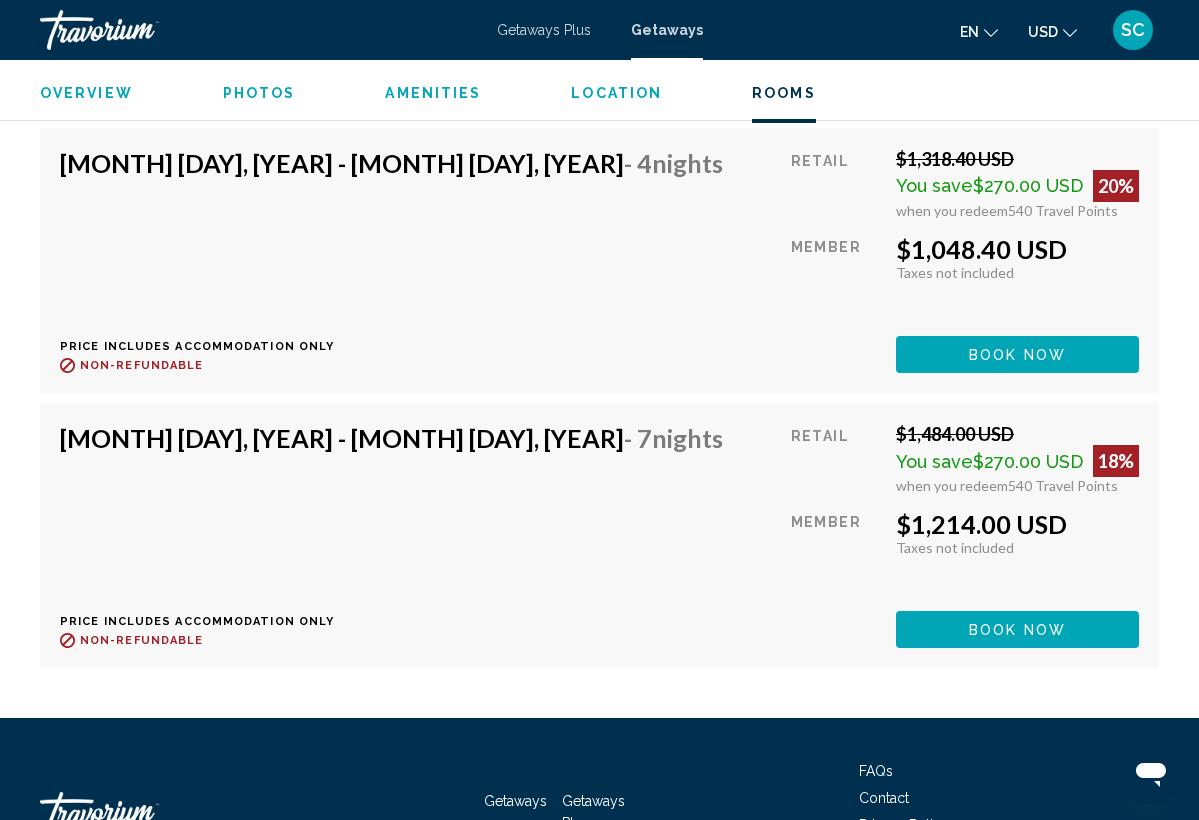 scroll, scrollTop: 5128, scrollLeft: 0, axis: vertical 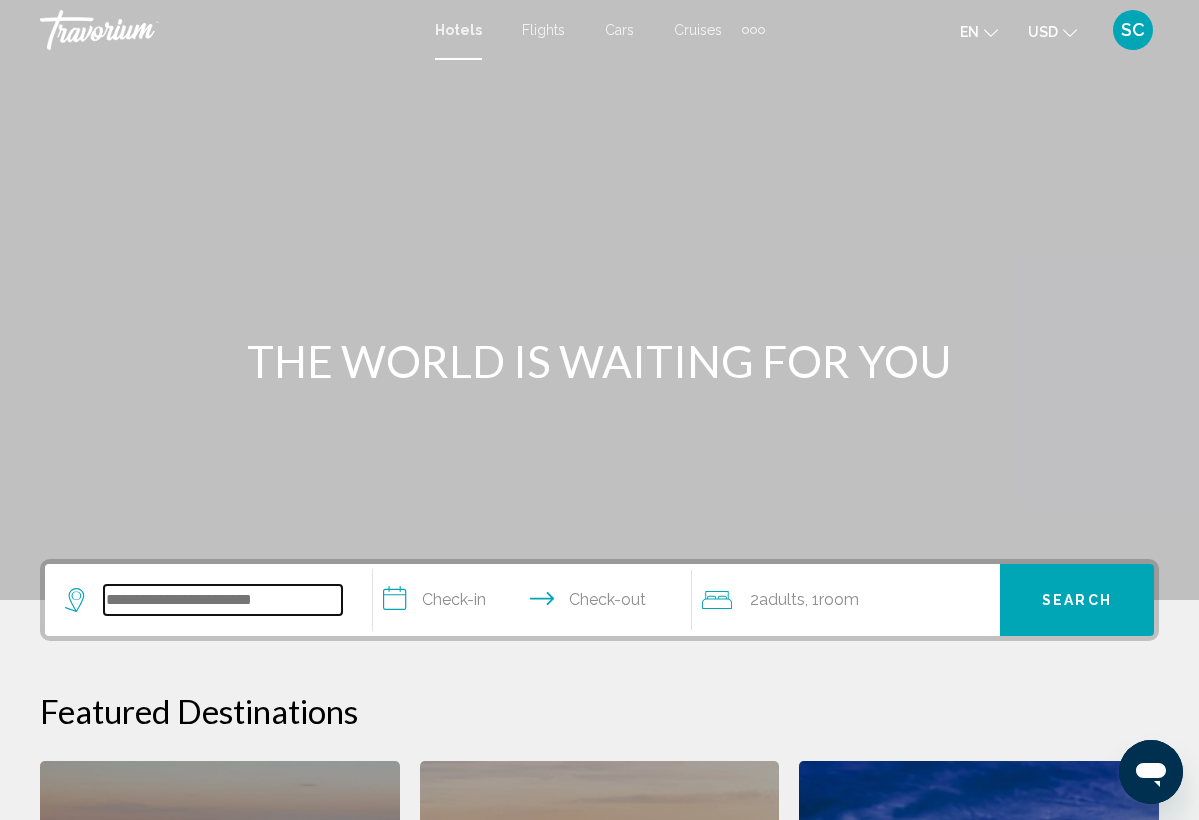click at bounding box center [223, 600] 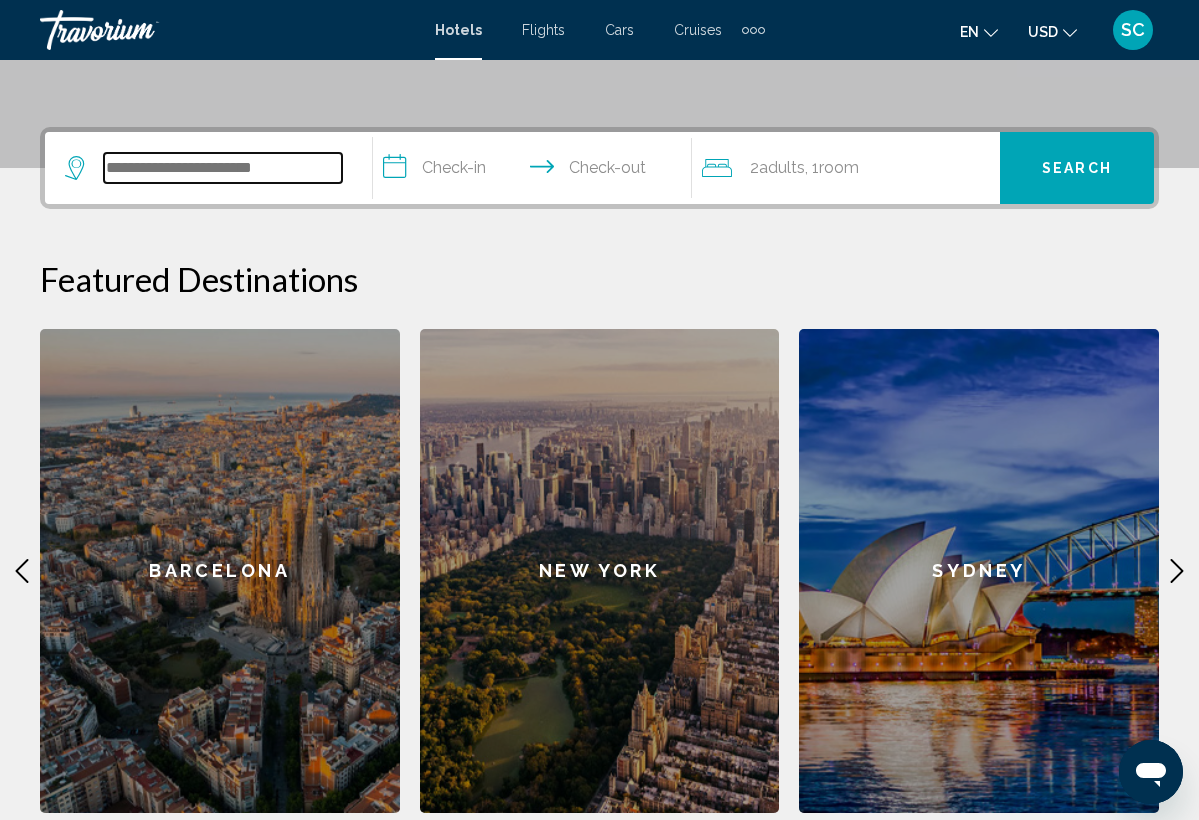 scroll, scrollTop: 494, scrollLeft: 0, axis: vertical 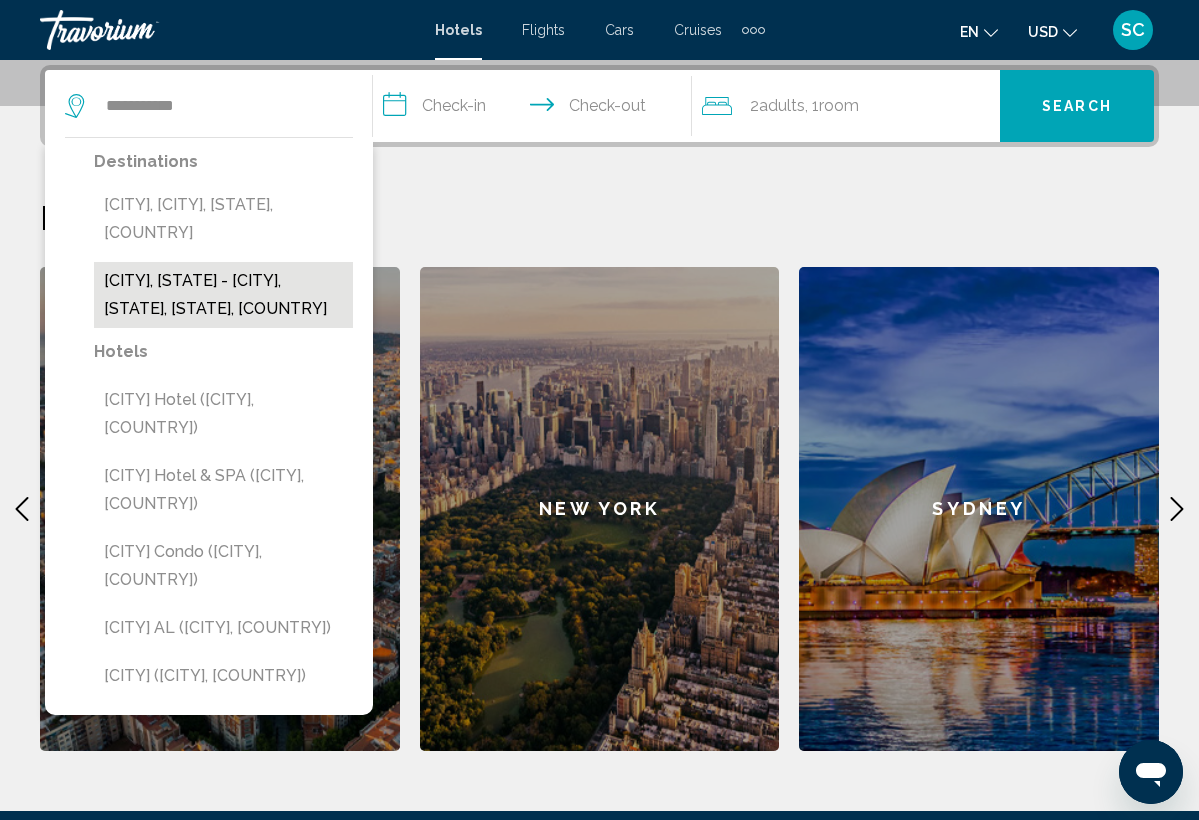 click on "[CITY], [STATE] - [CITY], [STATE], [STATE], [COUNTRY]" at bounding box center [223, 295] 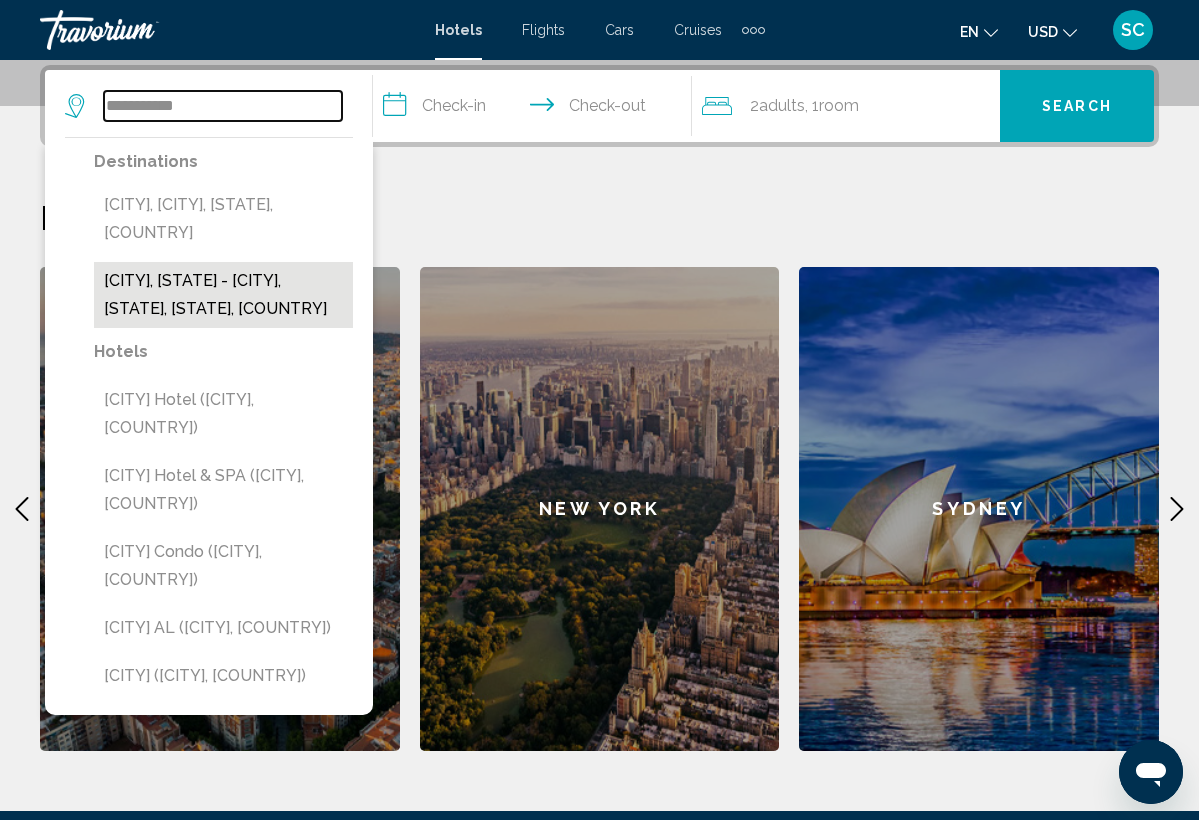 type on "**********" 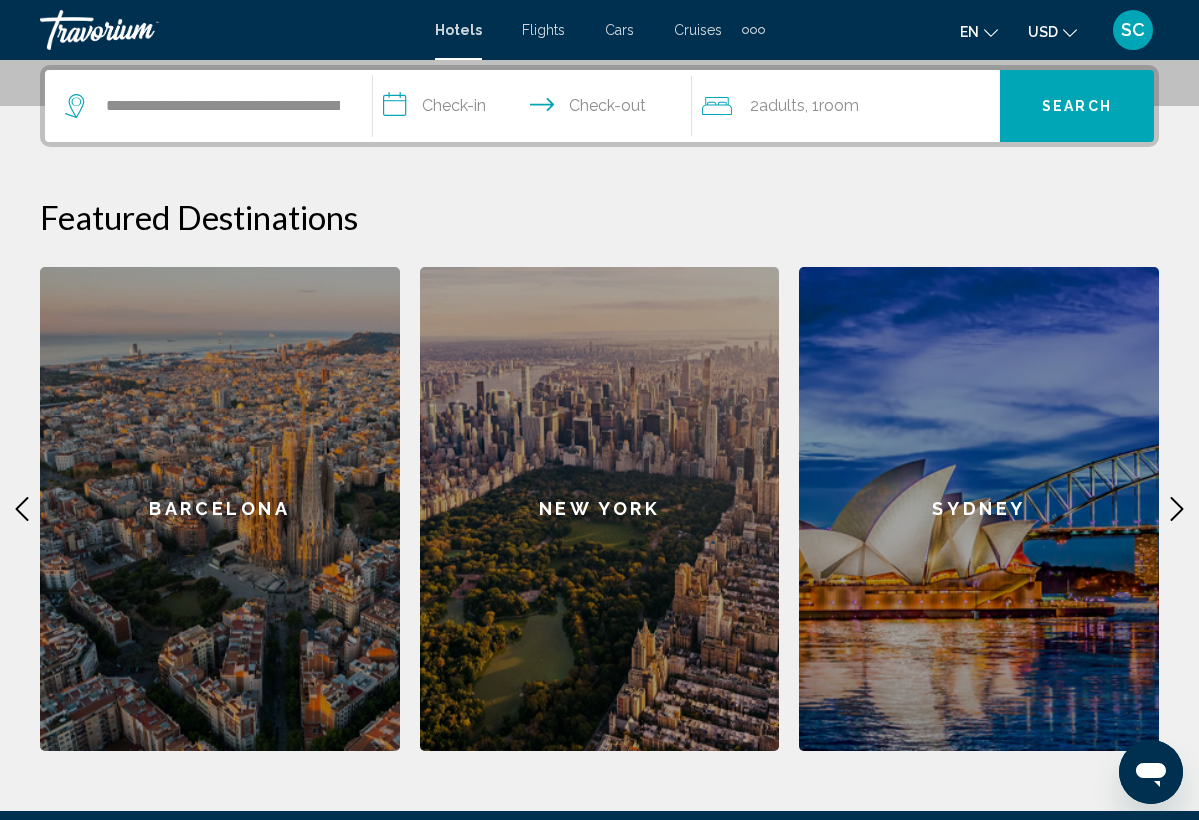 click on "**********" at bounding box center (536, 109) 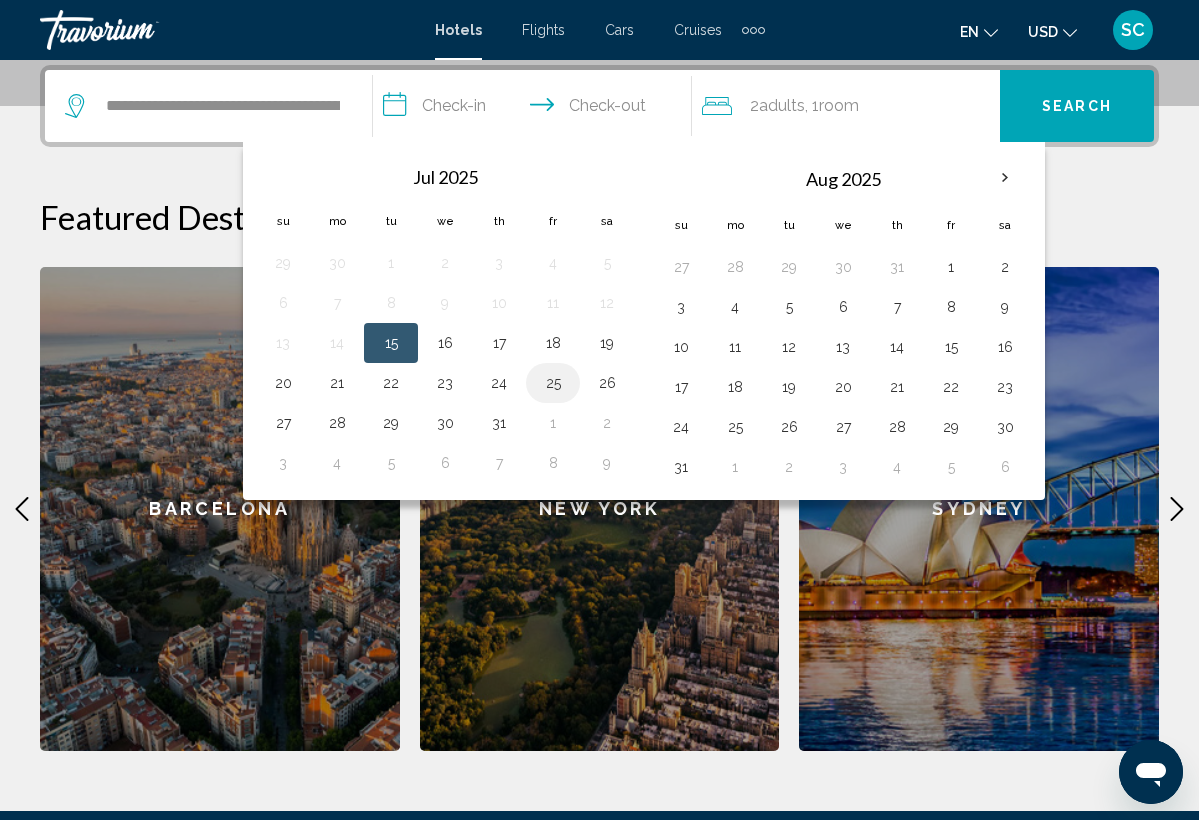 click on "25" at bounding box center [553, 383] 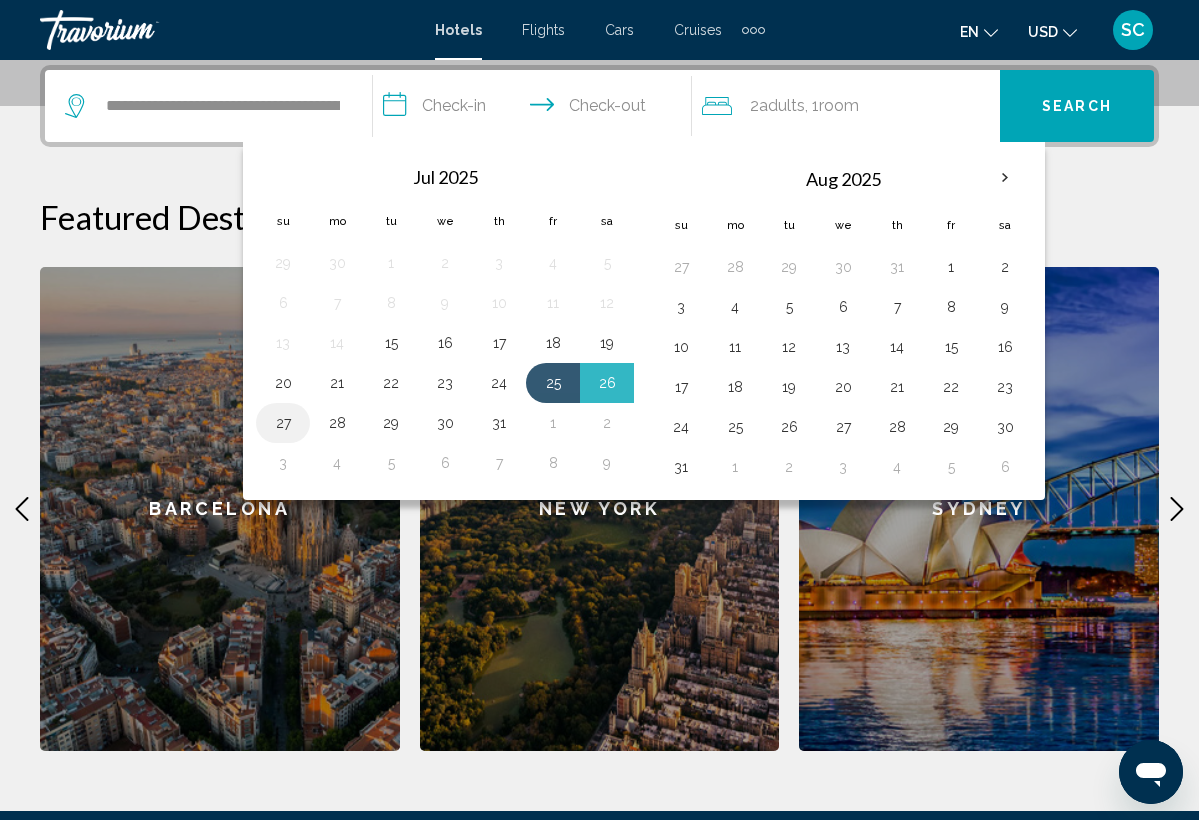click on "27" at bounding box center (283, 423) 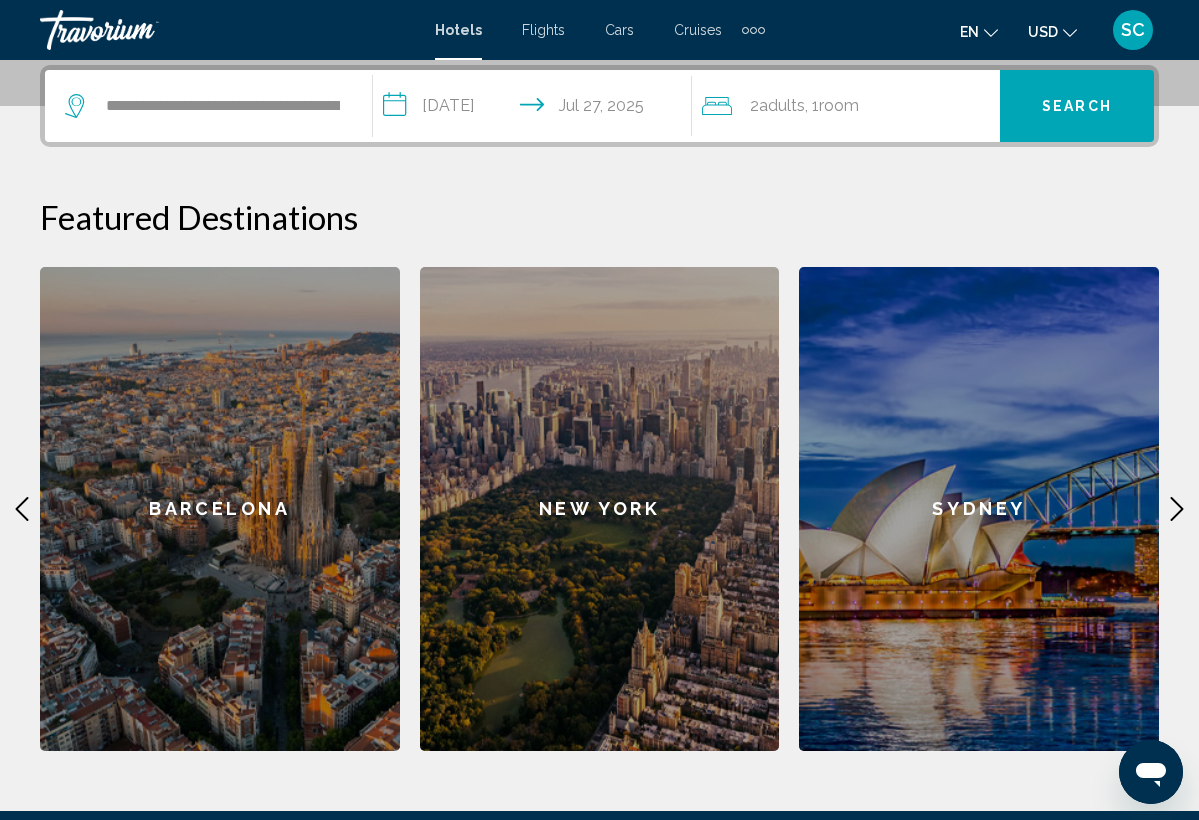 type on "**********" 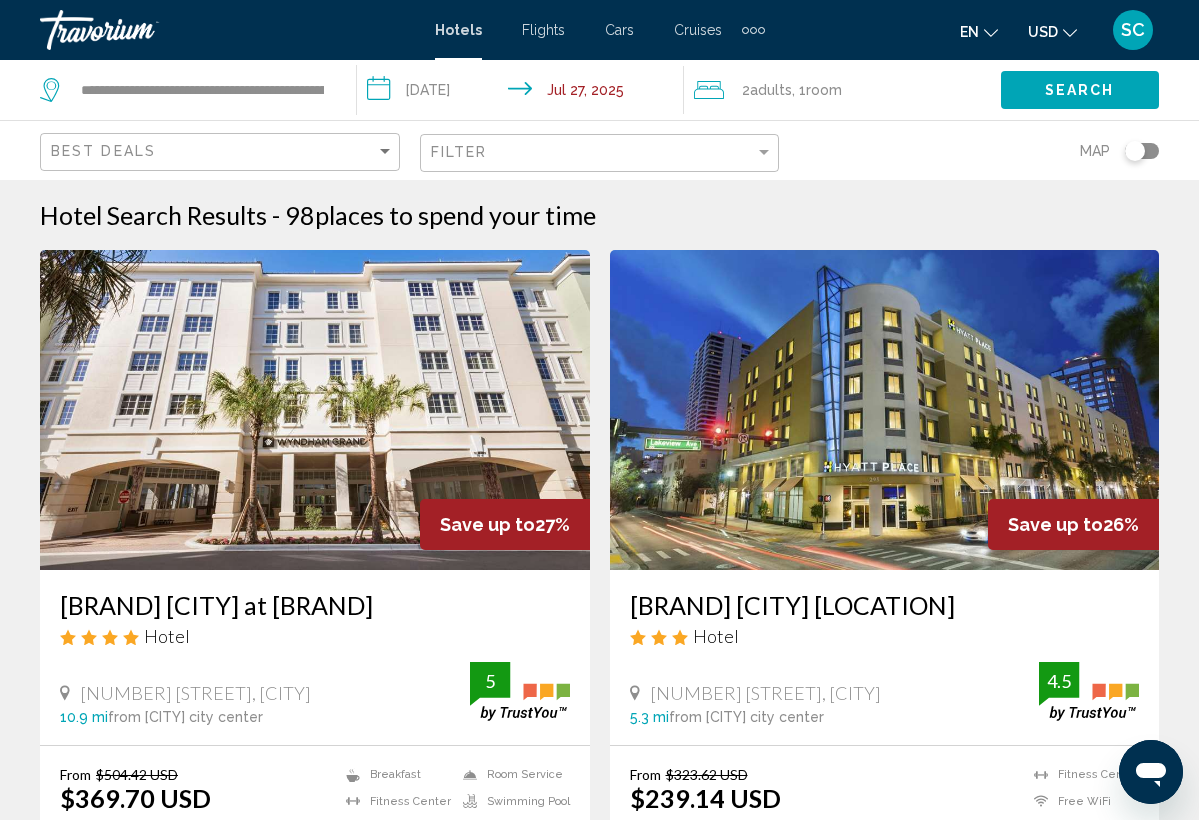 scroll, scrollTop: 0, scrollLeft: 0, axis: both 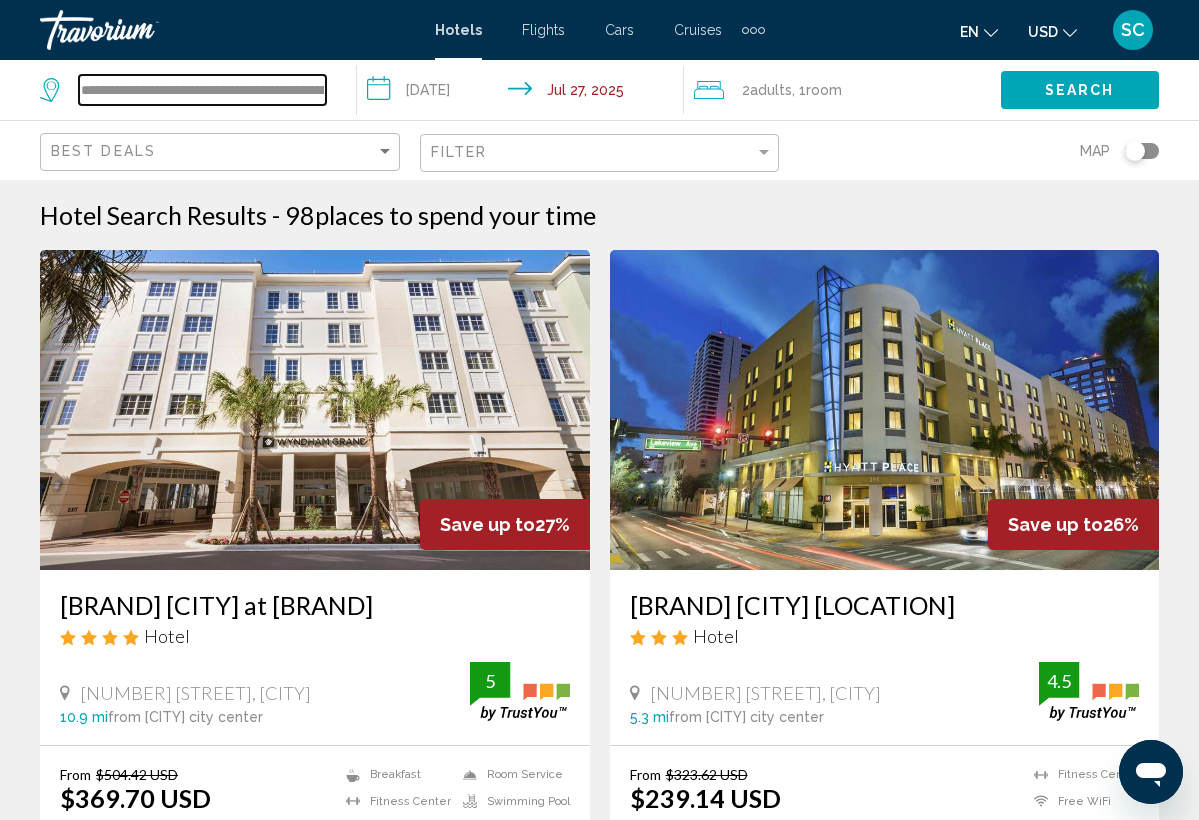 click on "**********" at bounding box center [202, 90] 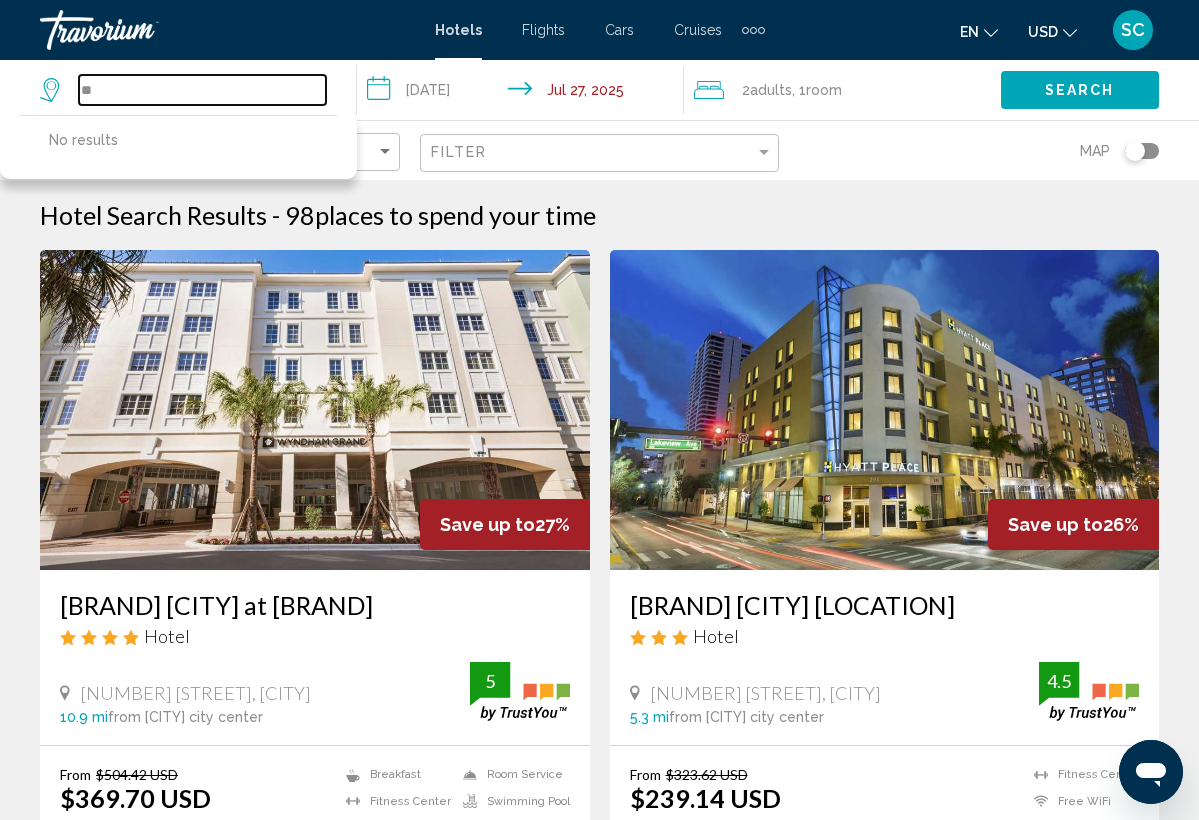 type on "*" 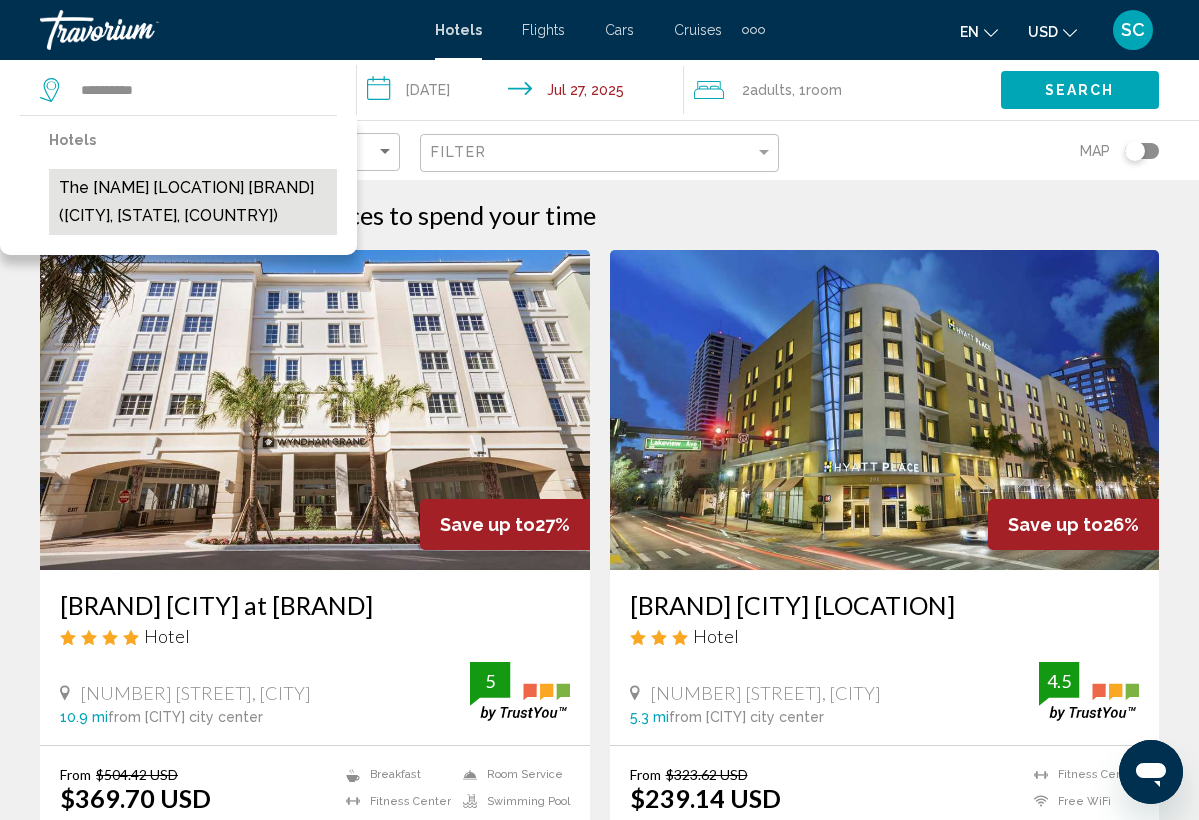 click on "The [NAME] [LOCATION] [BRAND] ([CITY], [STATE], [COUNTRY])" at bounding box center [193, 202] 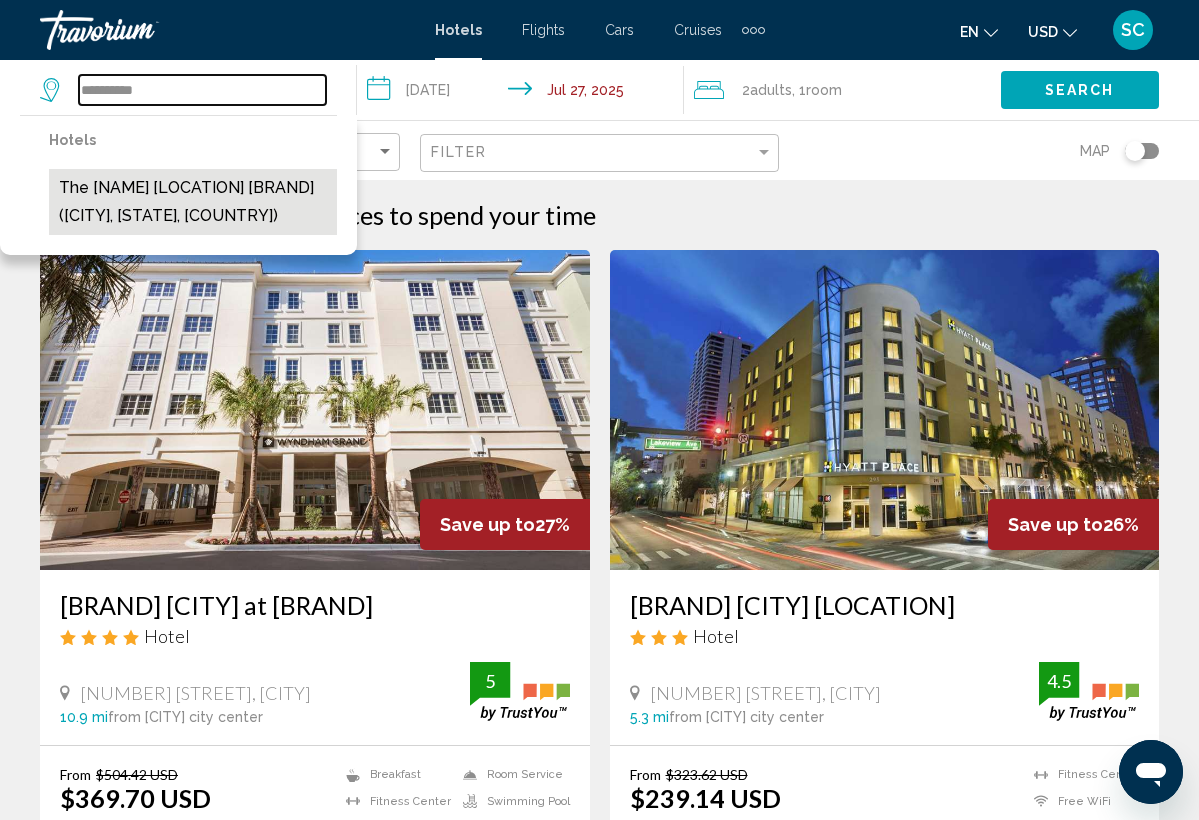 type on "**********" 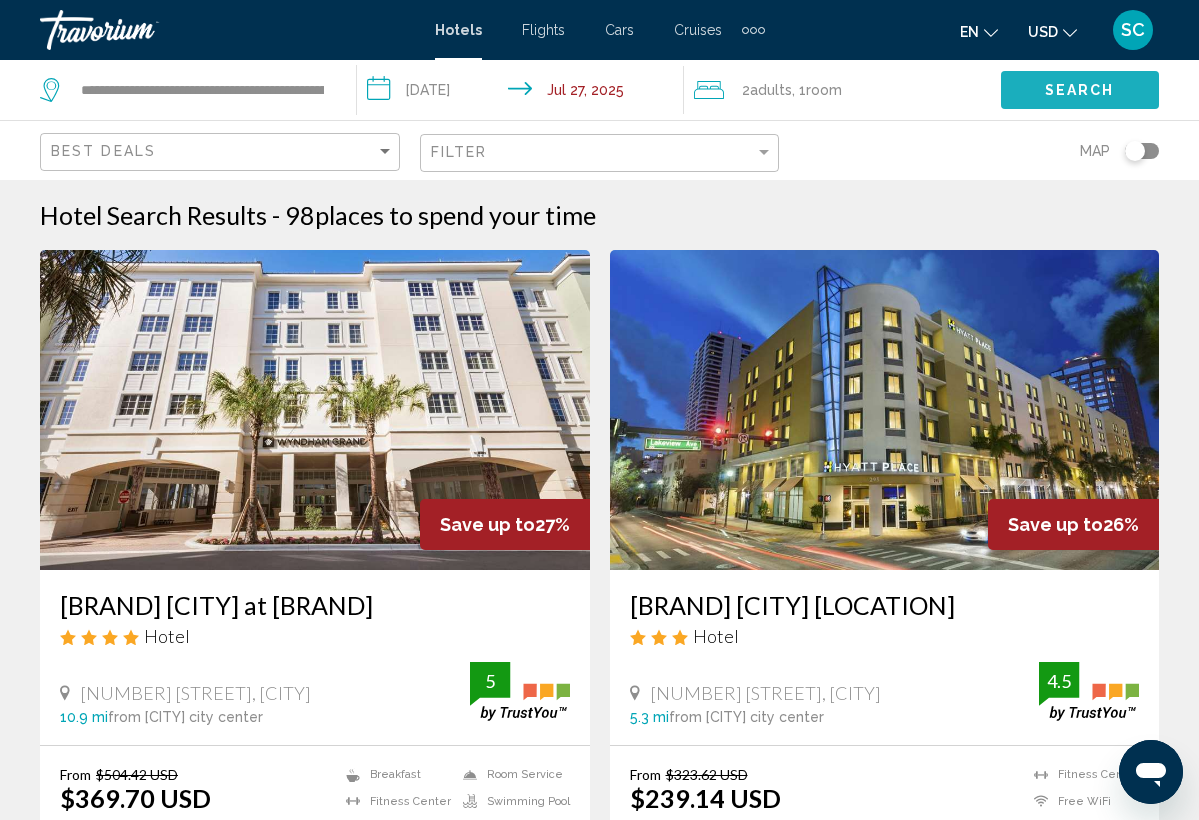 click on "Search" 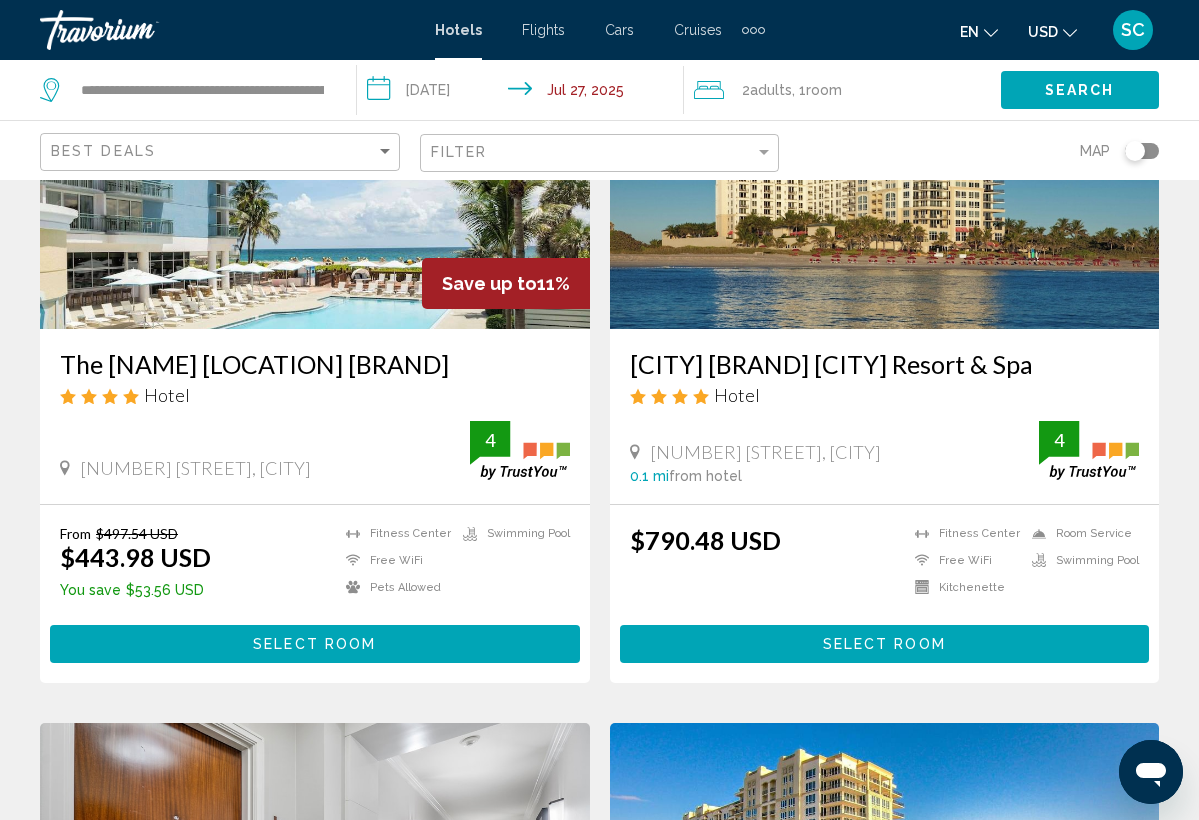 scroll, scrollTop: 244, scrollLeft: 0, axis: vertical 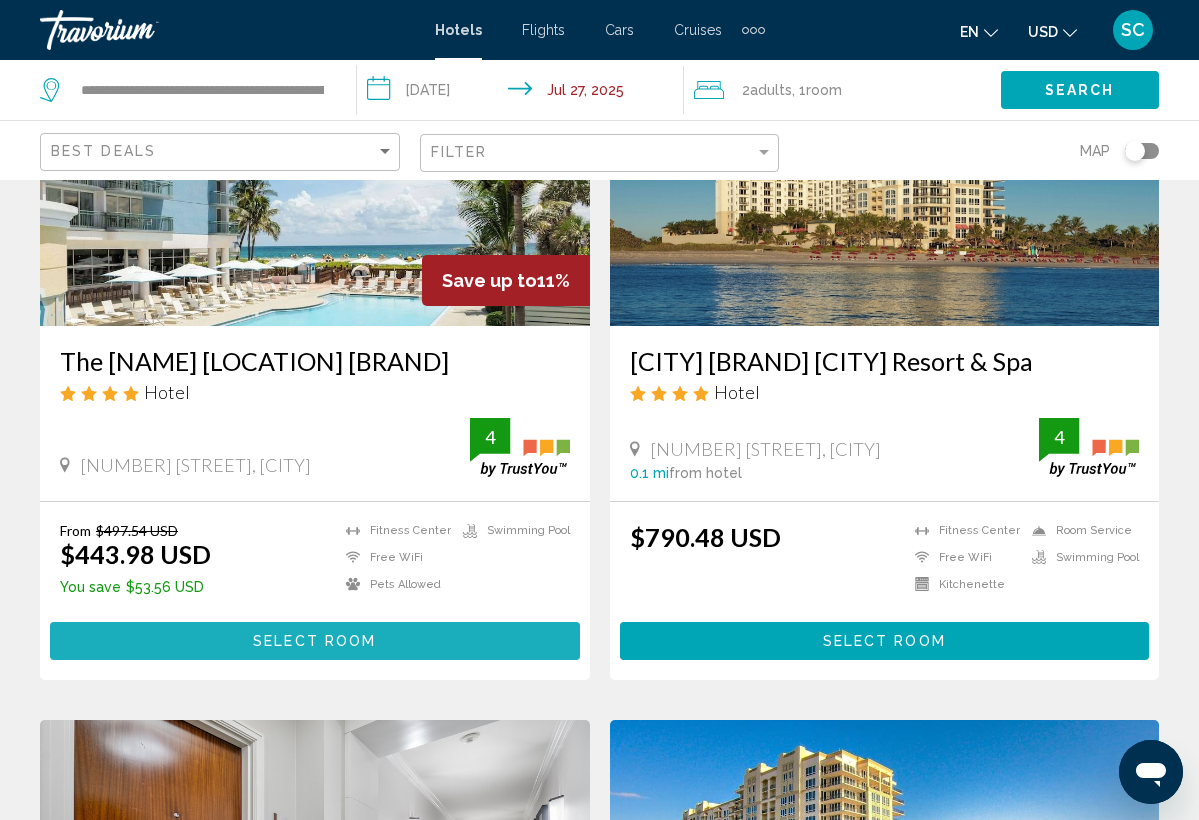 click on "Select Room" at bounding box center [314, 642] 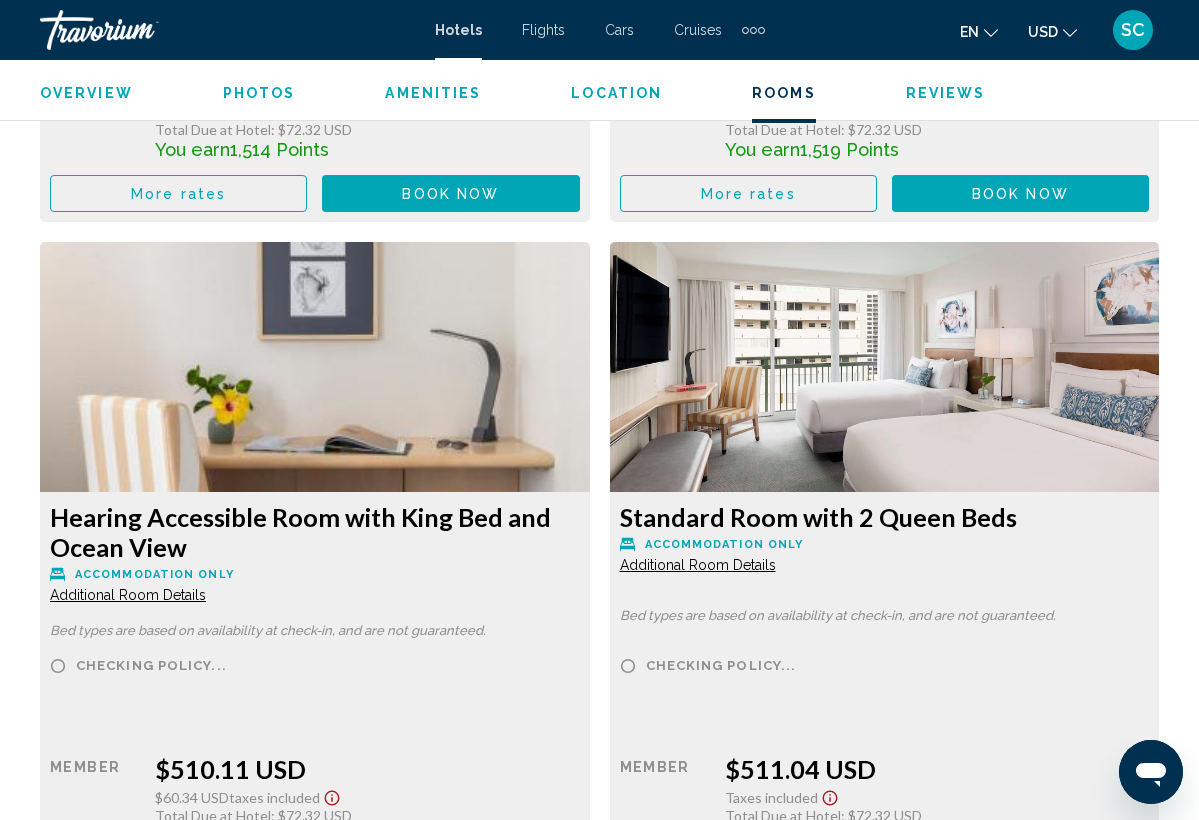 scroll, scrollTop: 8575, scrollLeft: 0, axis: vertical 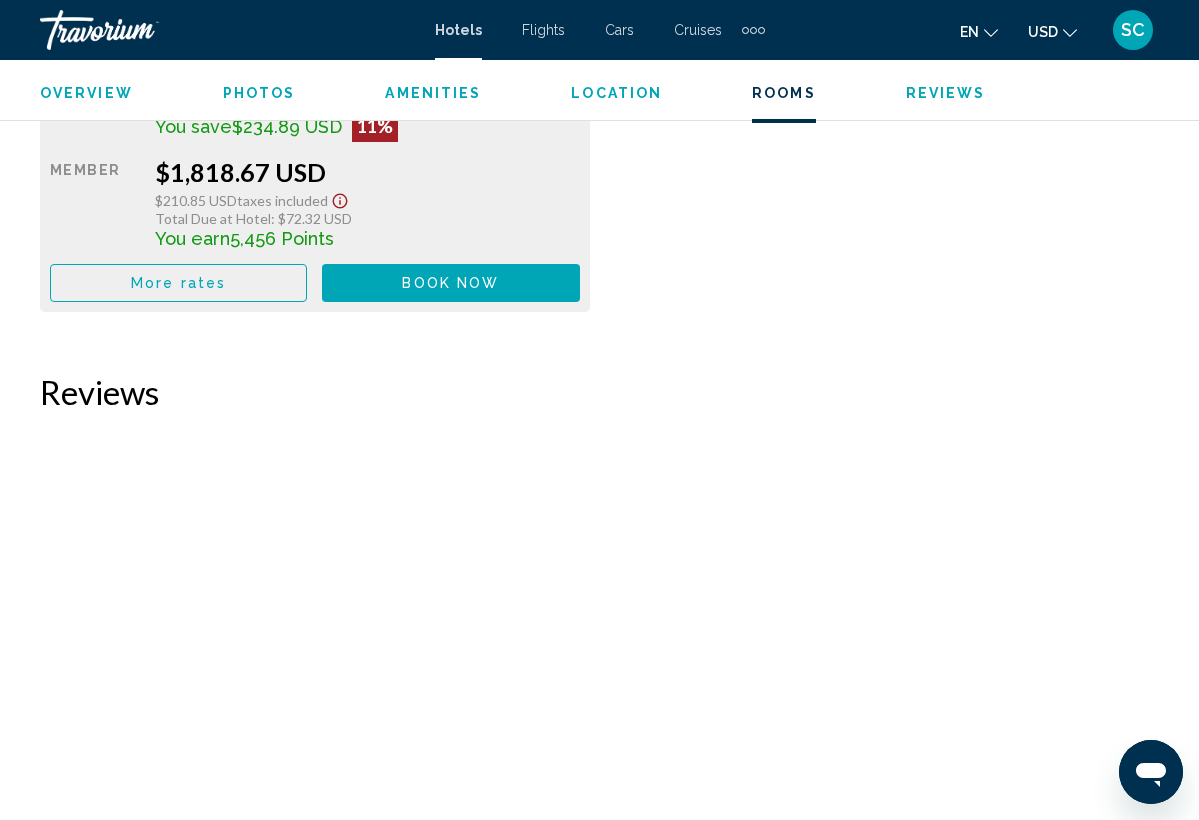 drag, startPoint x: 1193, startPoint y: 386, endPoint x: 5, endPoint y: 21, distance: 1242.8069 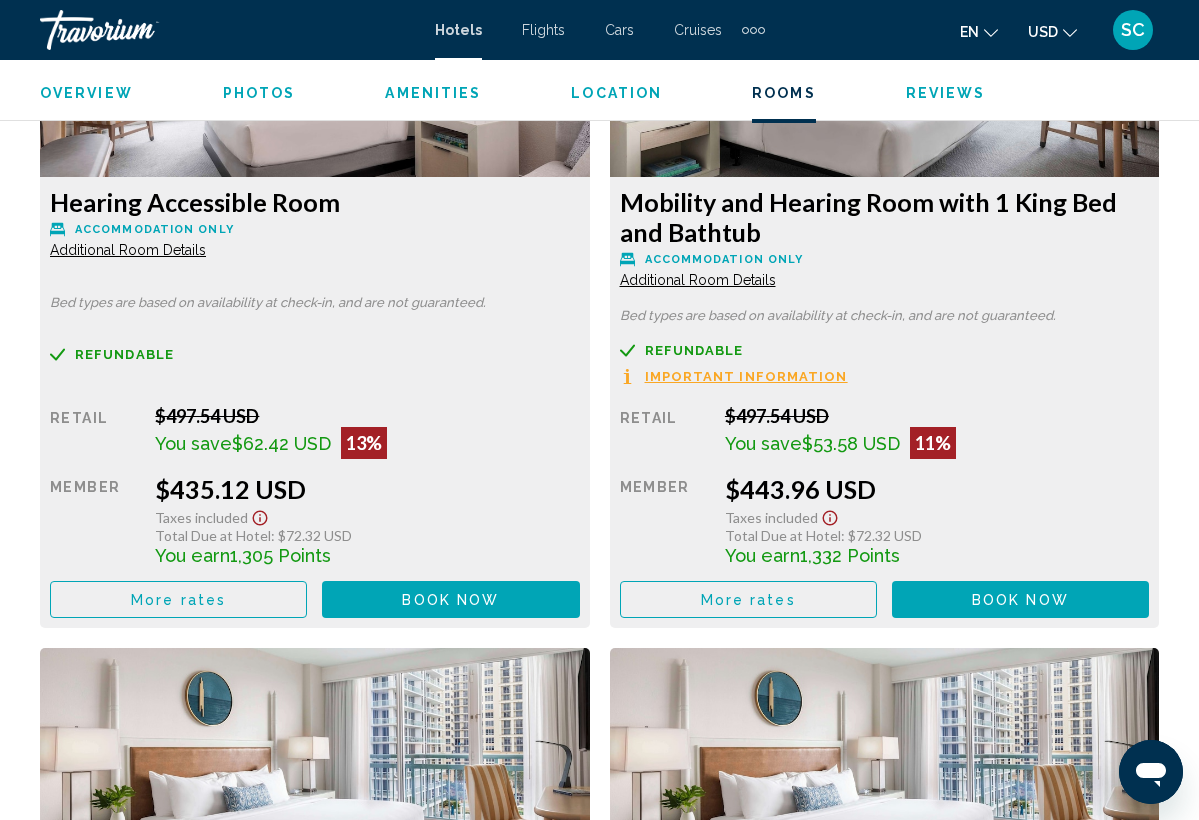scroll, scrollTop: 3222, scrollLeft: 0, axis: vertical 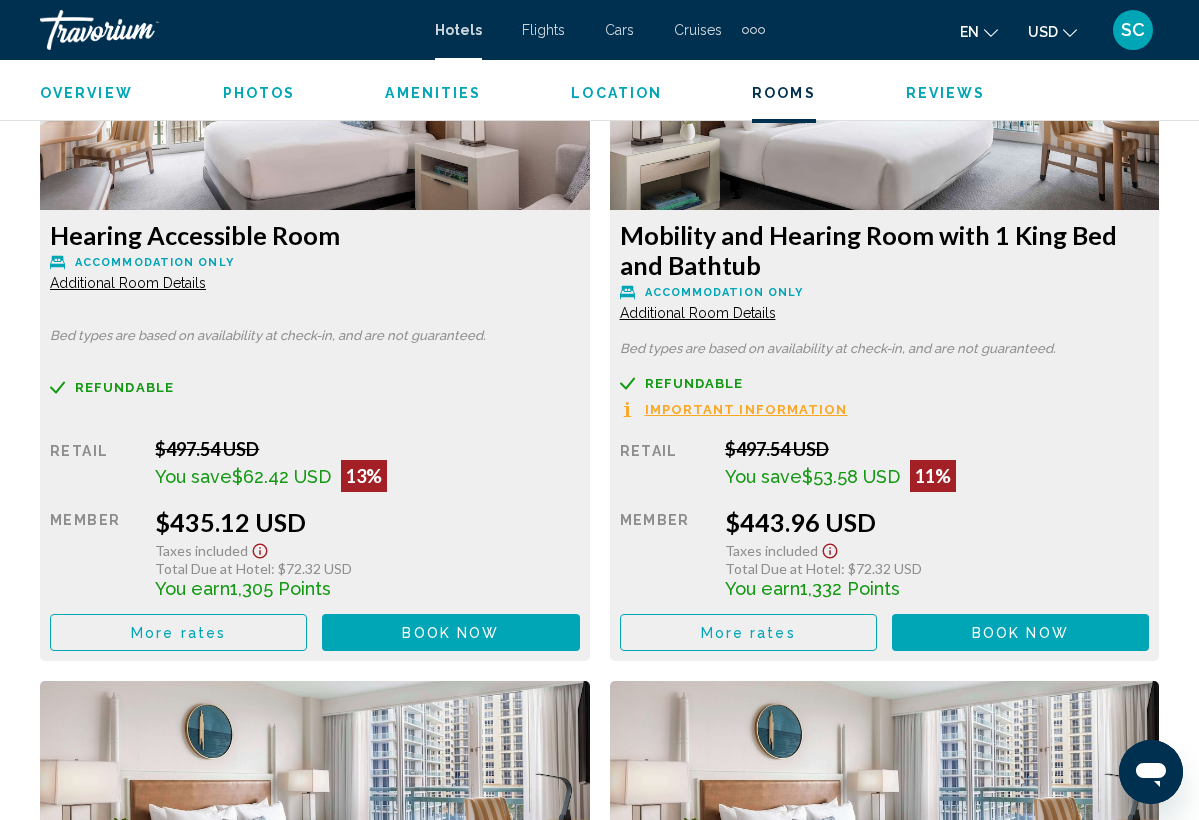 click on "SC" at bounding box center (1133, 30) 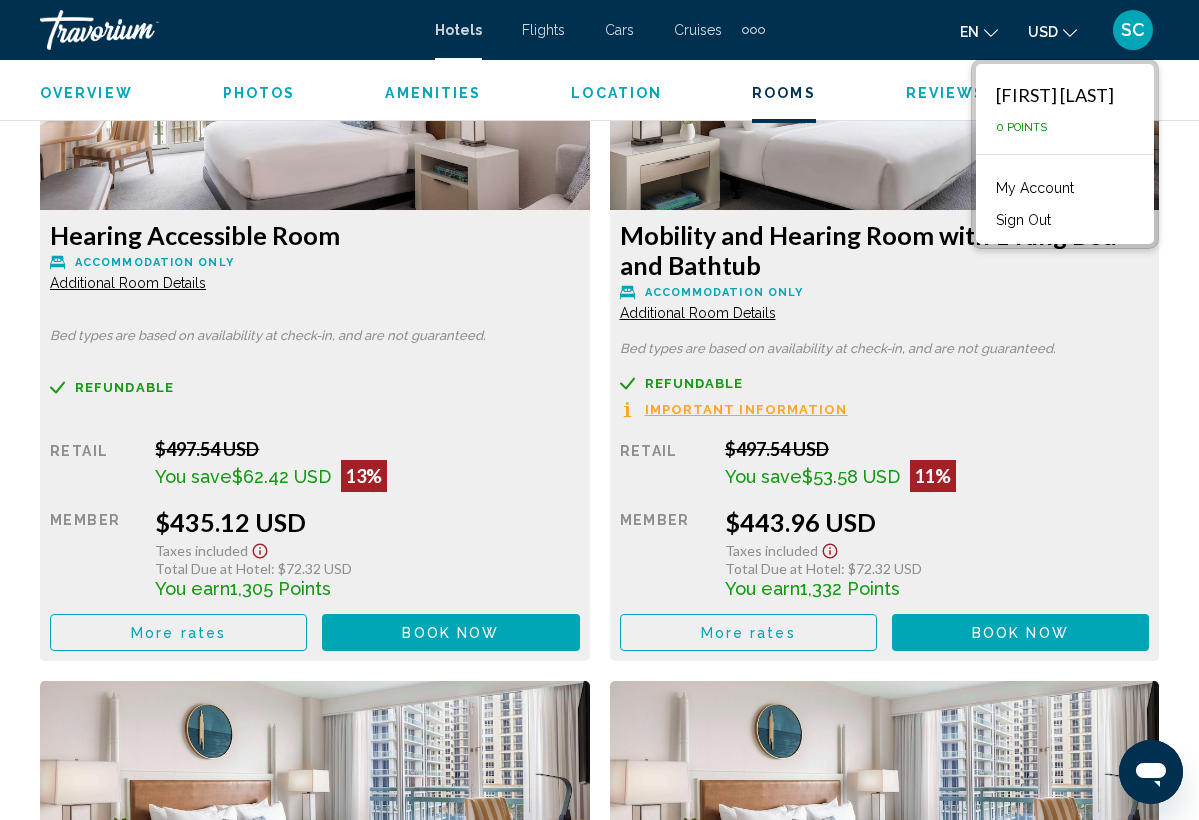click on "SC" at bounding box center [1133, 30] 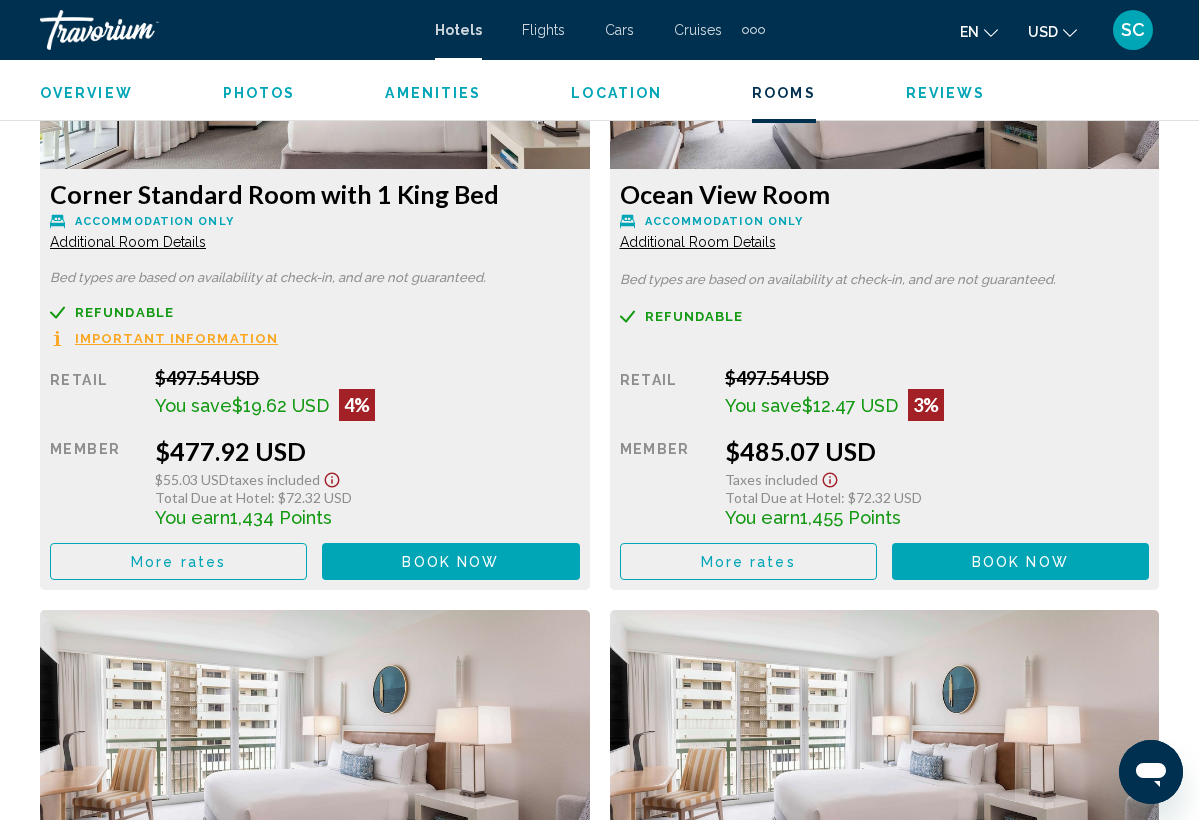 scroll, scrollTop: 5437, scrollLeft: 0, axis: vertical 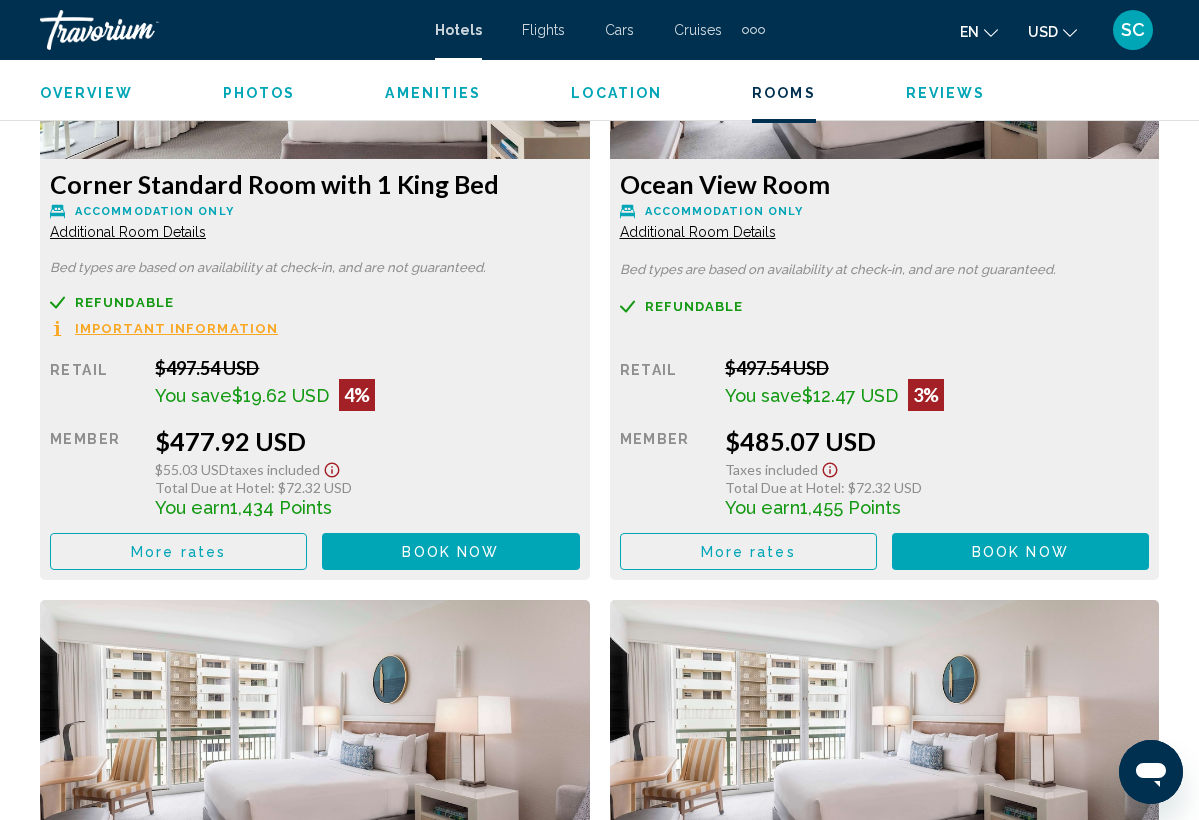 click 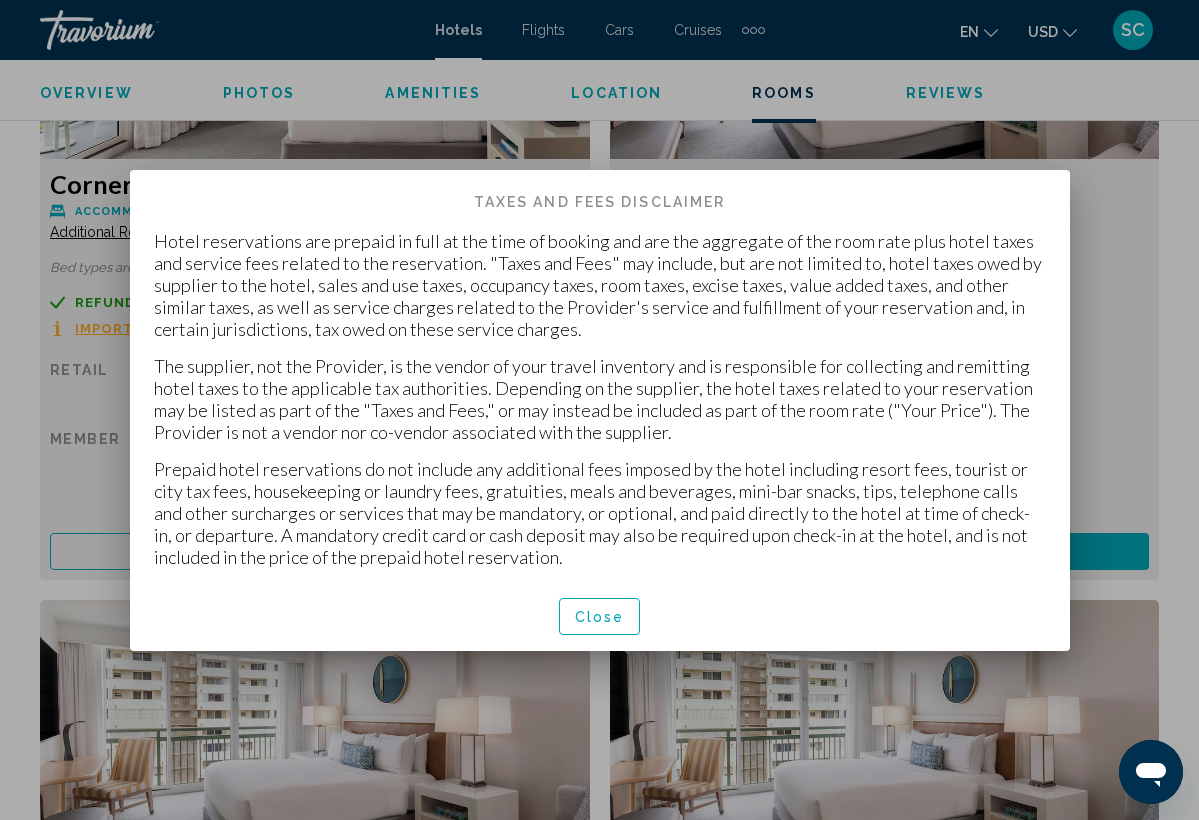 scroll, scrollTop: 0, scrollLeft: 0, axis: both 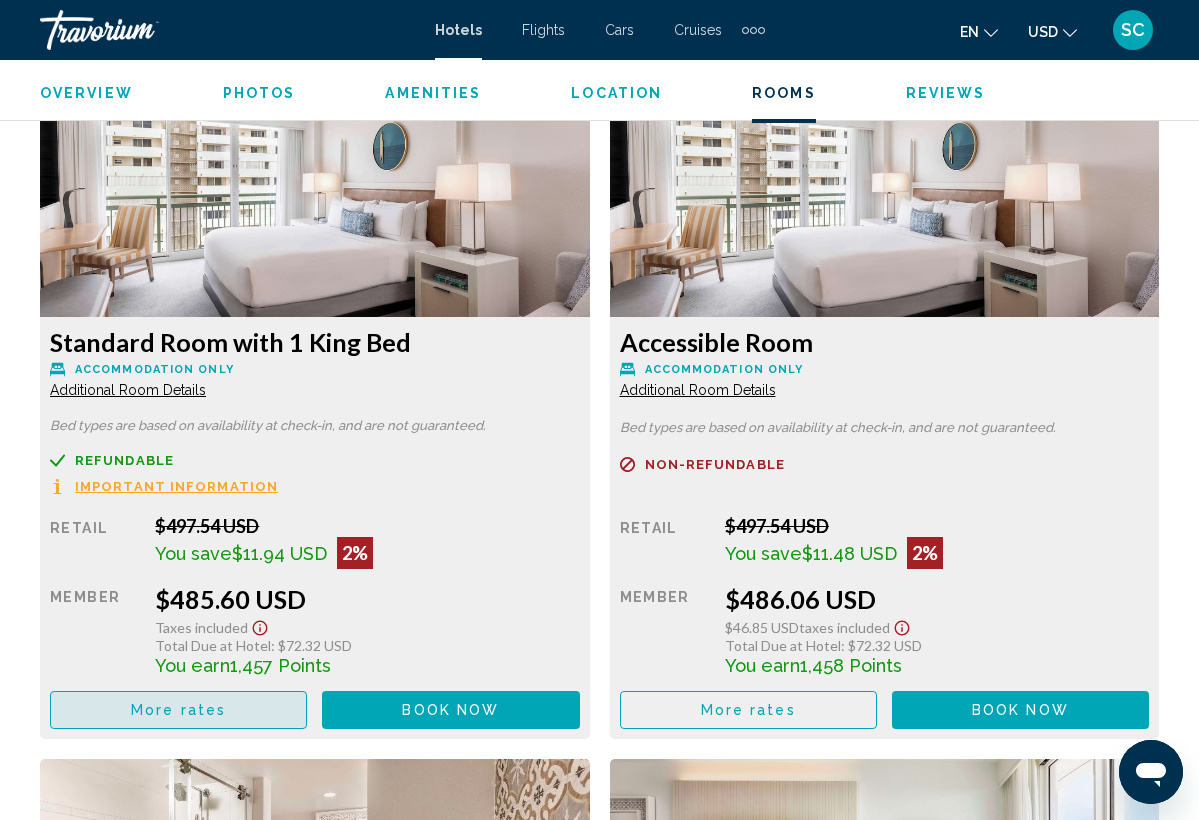 click on "More rates" at bounding box center (178, -2116) 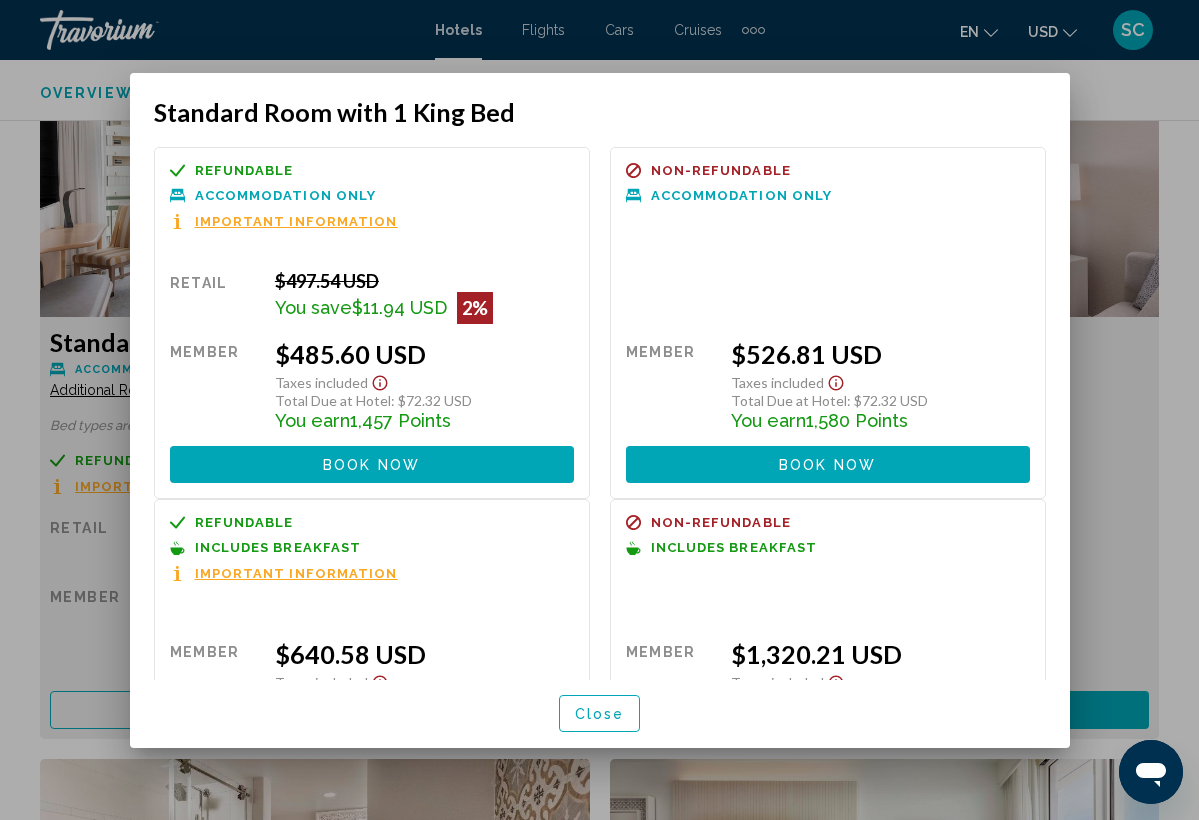 scroll, scrollTop: 0, scrollLeft: 0, axis: both 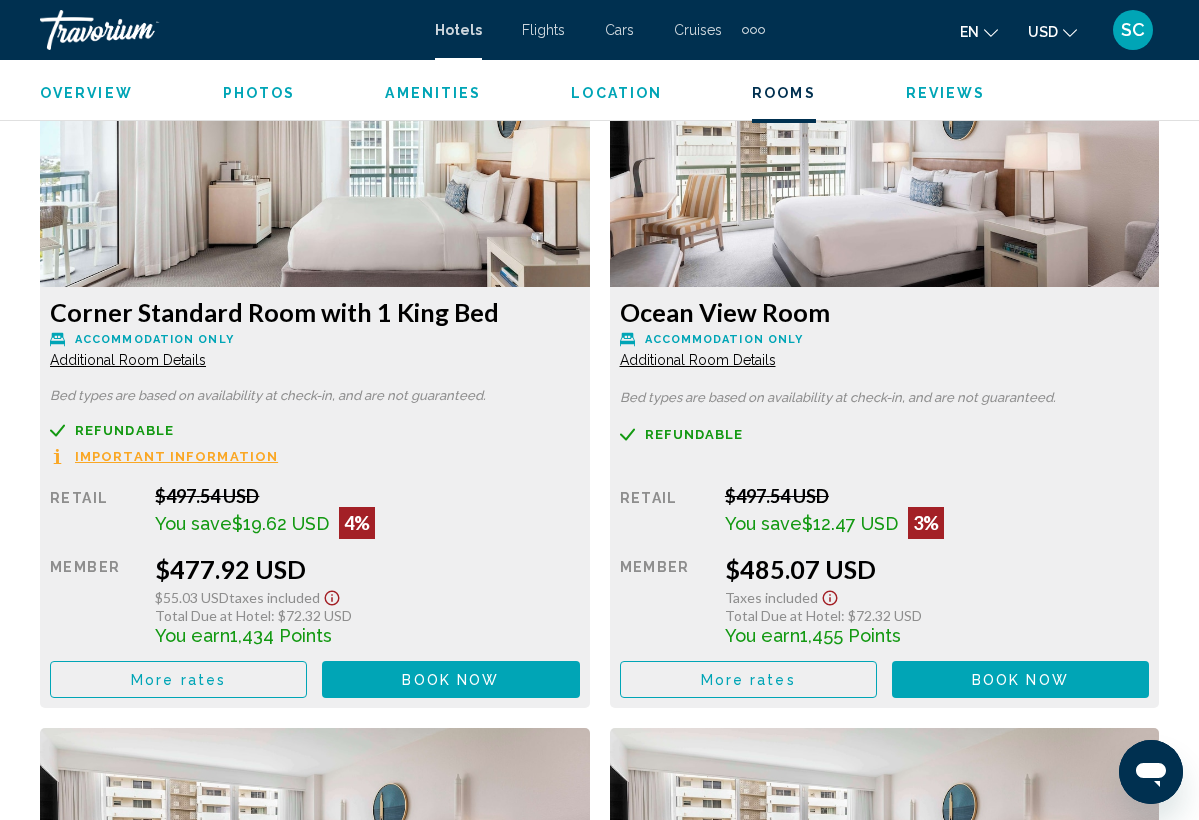 click on "Important Information" at bounding box center (746, -1678) 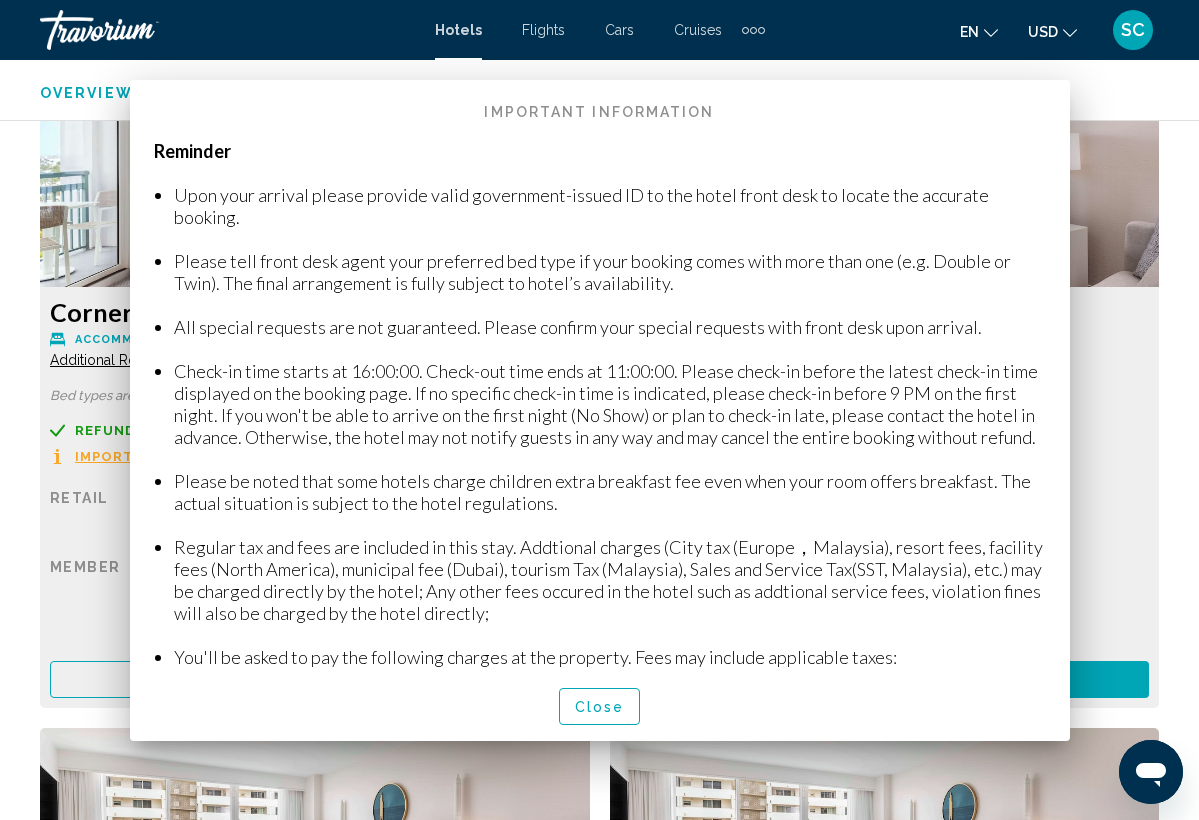 scroll, scrollTop: 0, scrollLeft: 0, axis: both 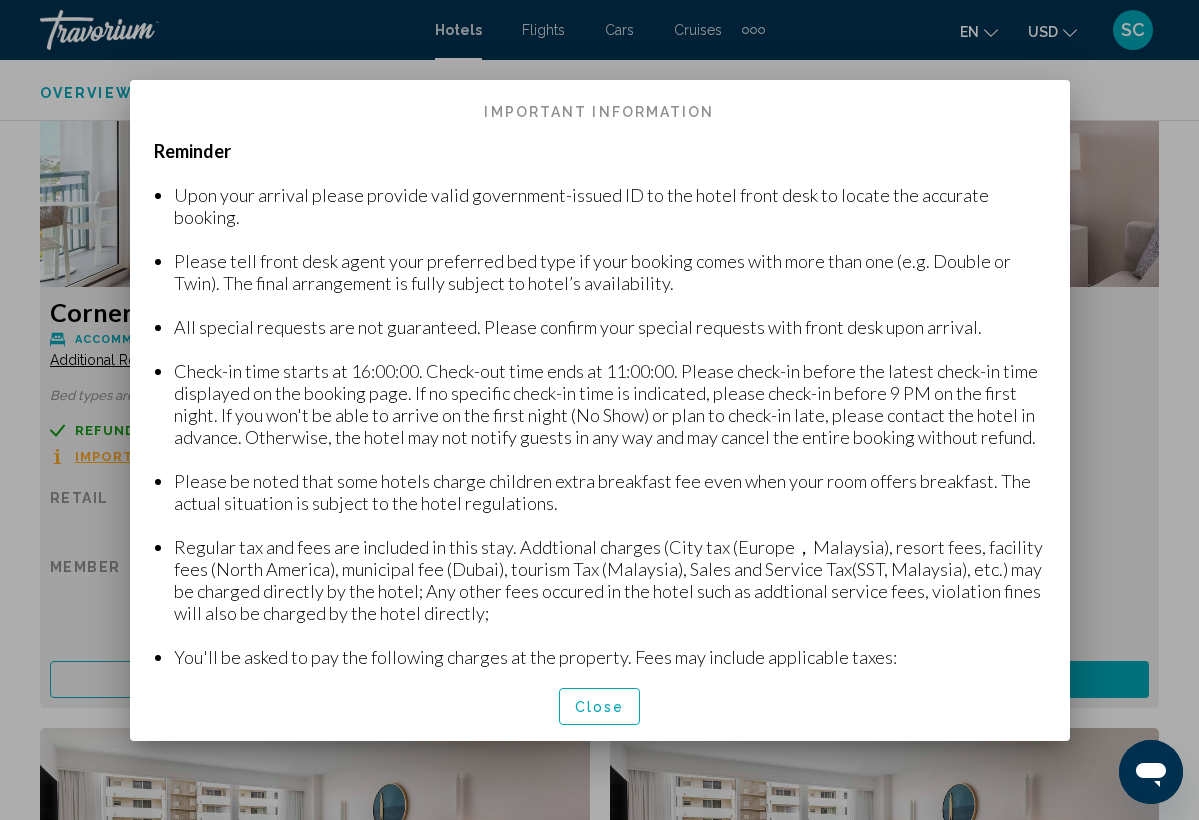 click on "Close" at bounding box center (600, 707) 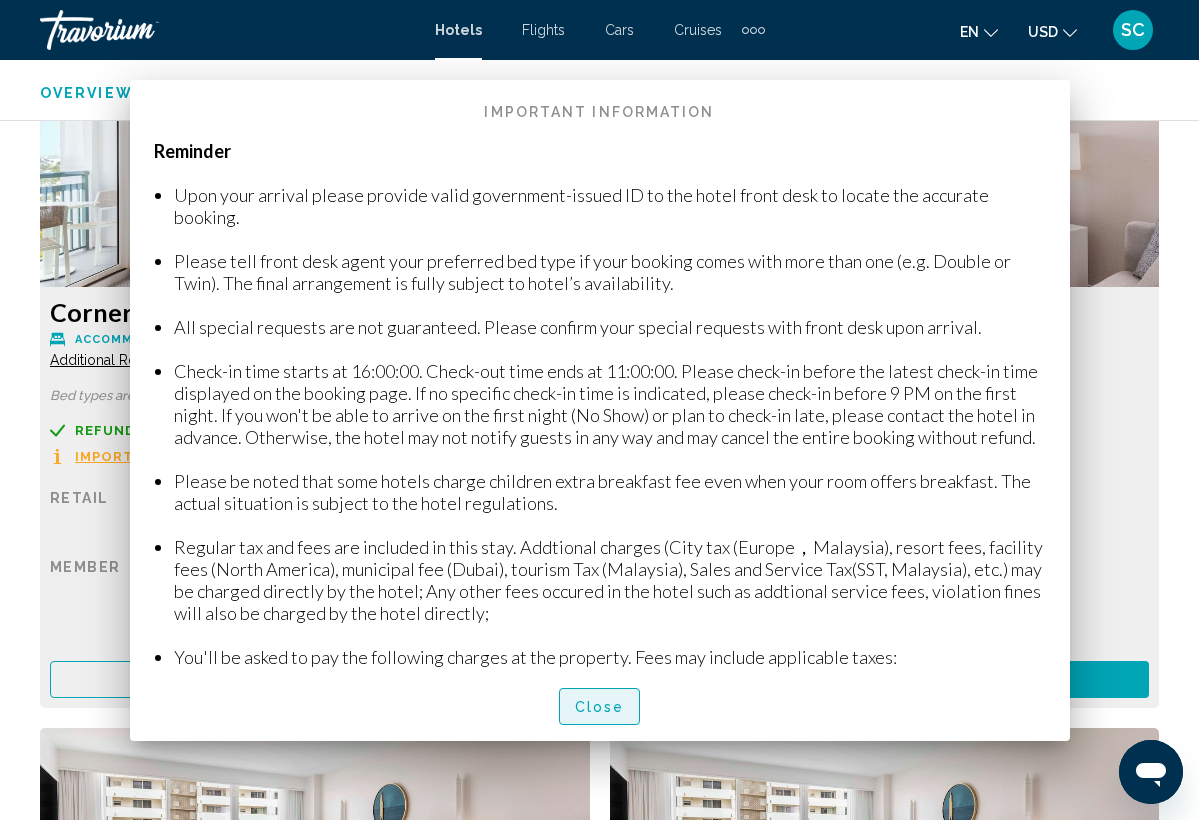scroll, scrollTop: 5309, scrollLeft: 0, axis: vertical 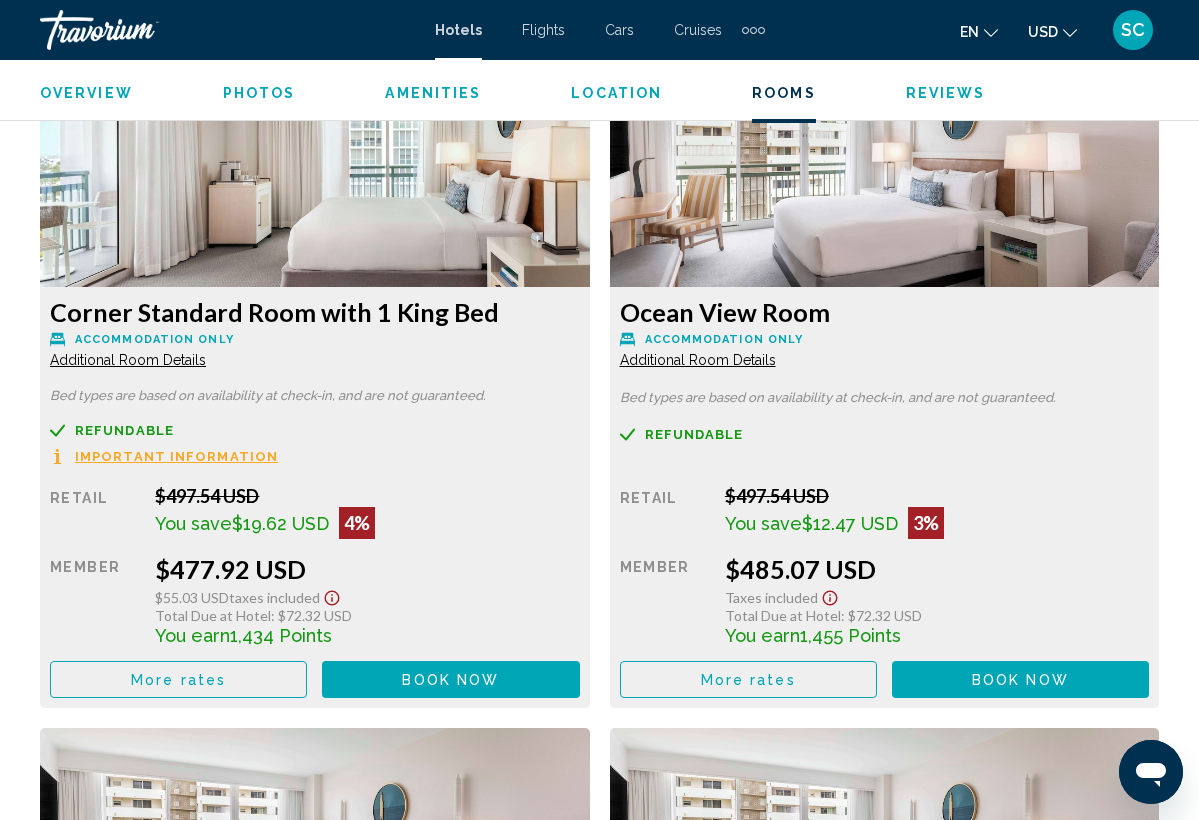 click on "Book now" at bounding box center (450, -1454) 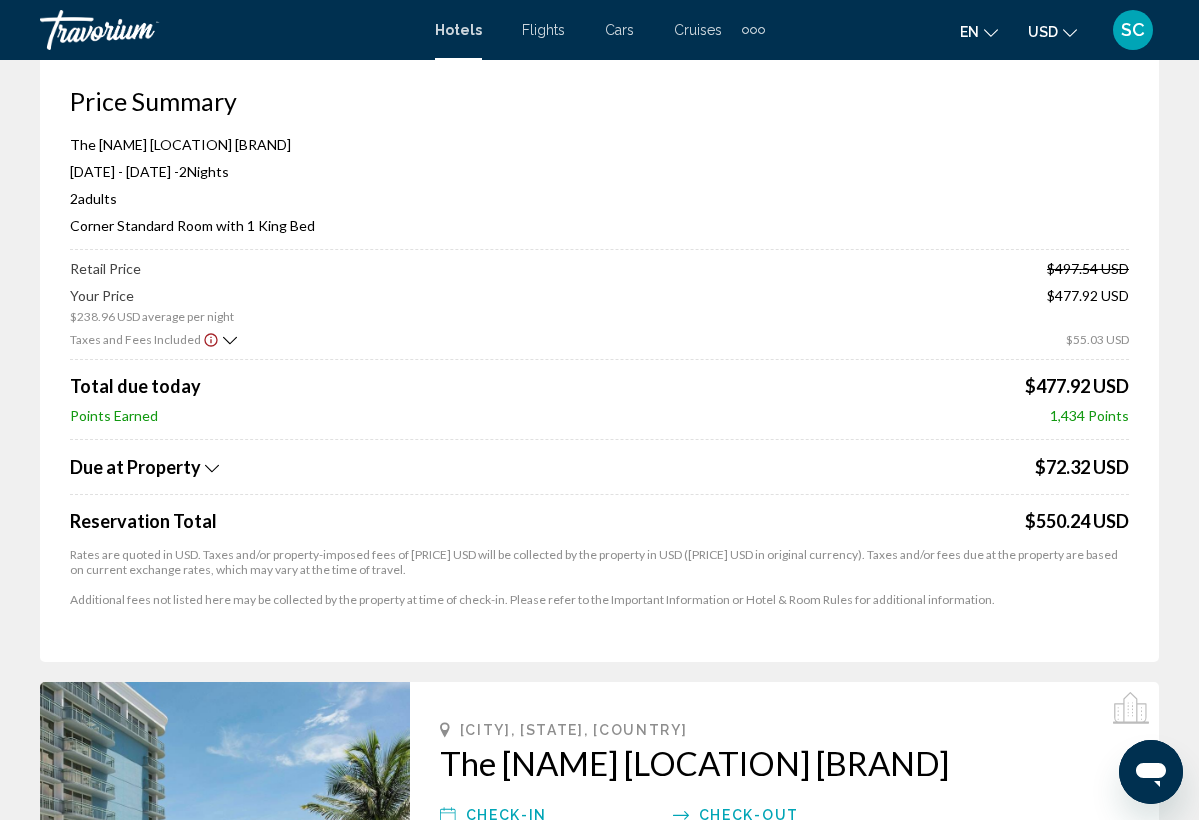 scroll, scrollTop: 101, scrollLeft: 0, axis: vertical 